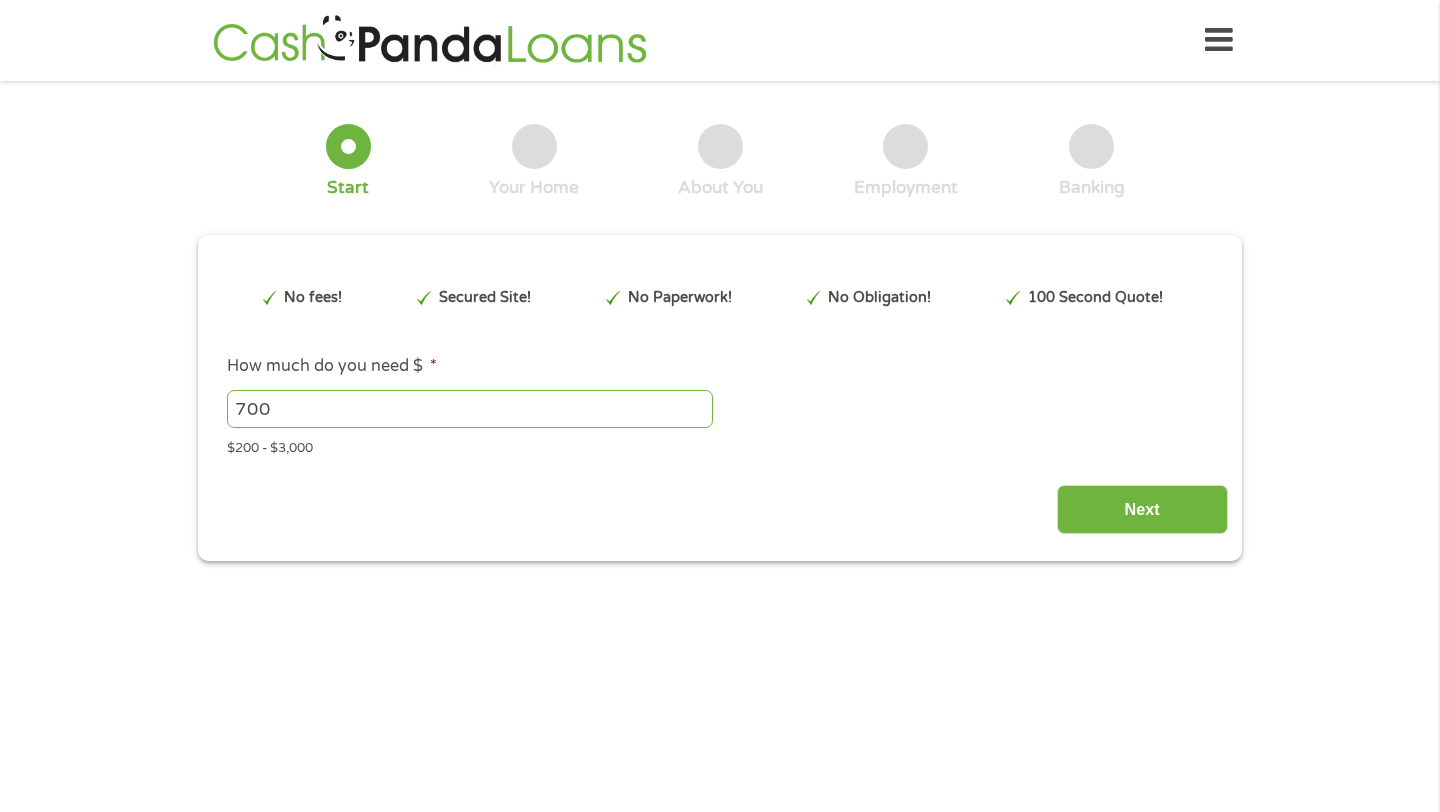 scroll, scrollTop: 0, scrollLeft: 0, axis: both 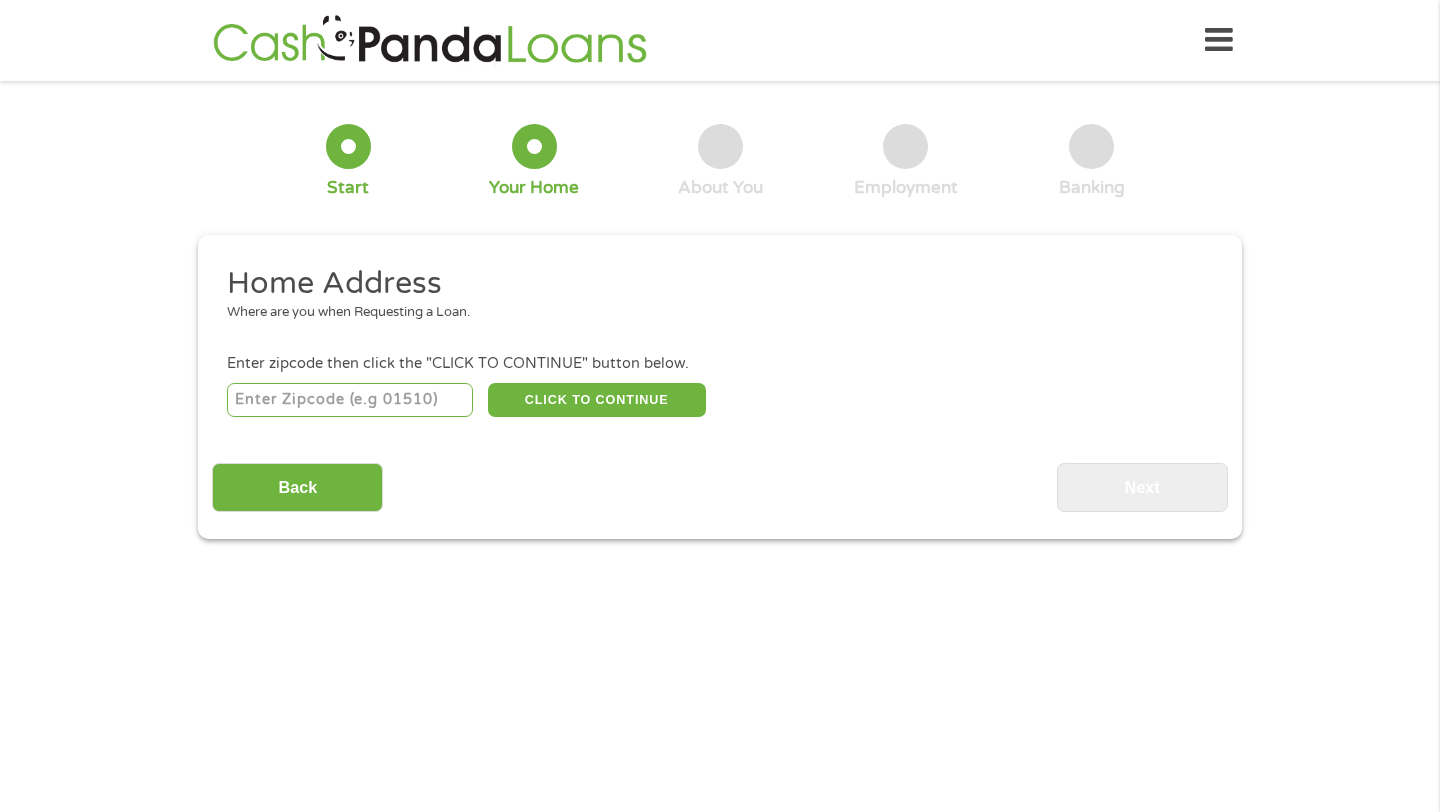 click at bounding box center (350, 400) 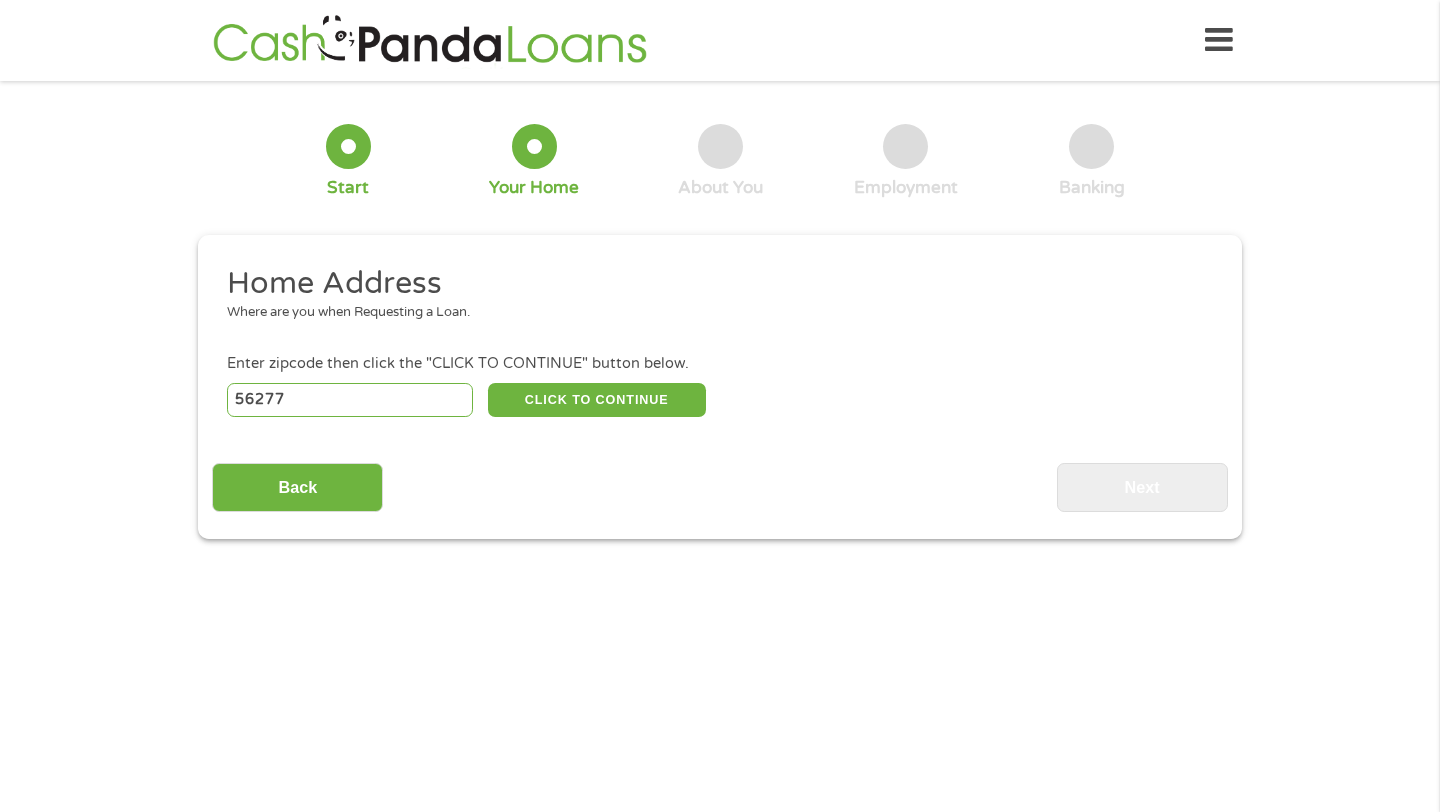select on "[US_STATE]" 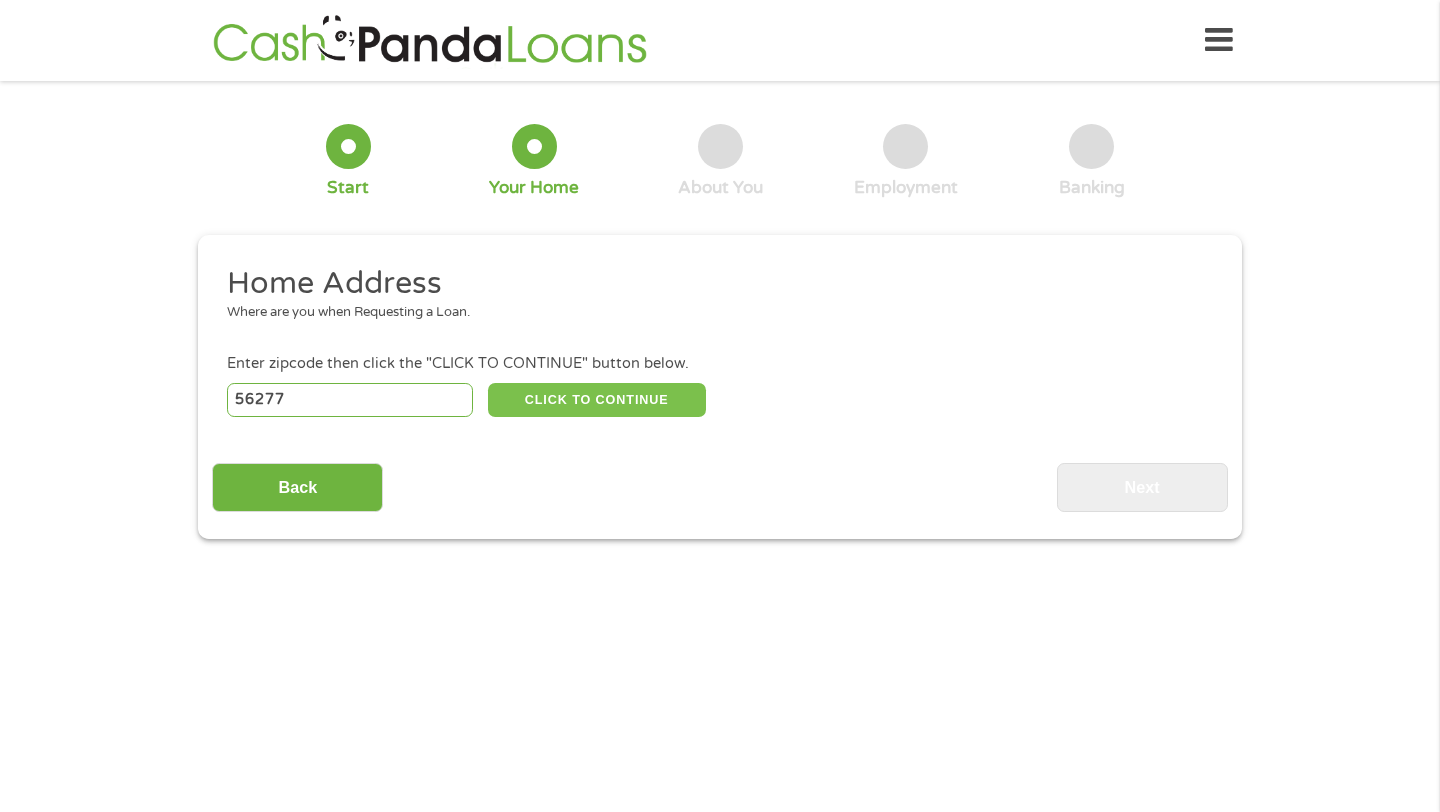 click on "CLICK TO CONTINUE" at bounding box center [597, 400] 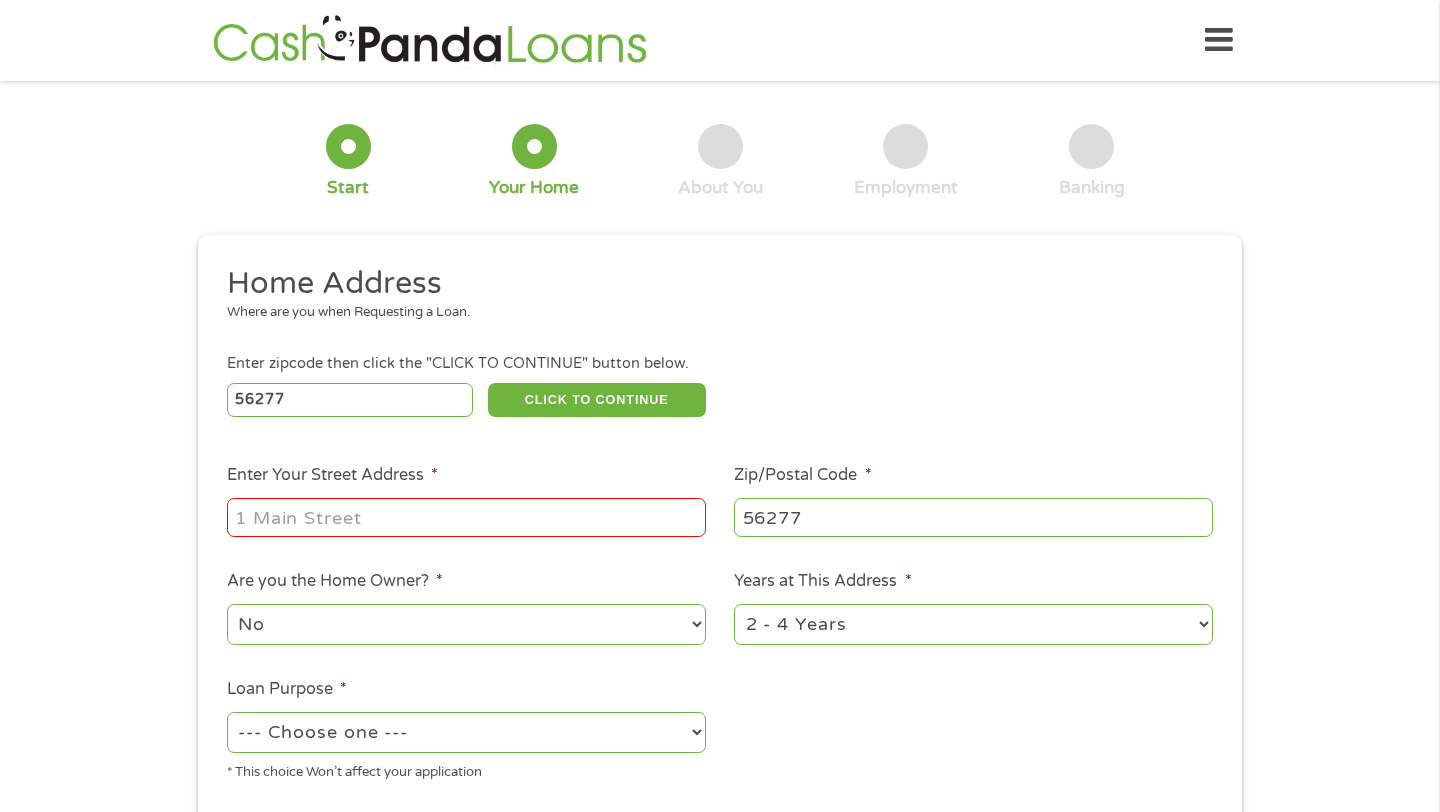 click on "Enter Your Street Address *" at bounding box center [466, 517] 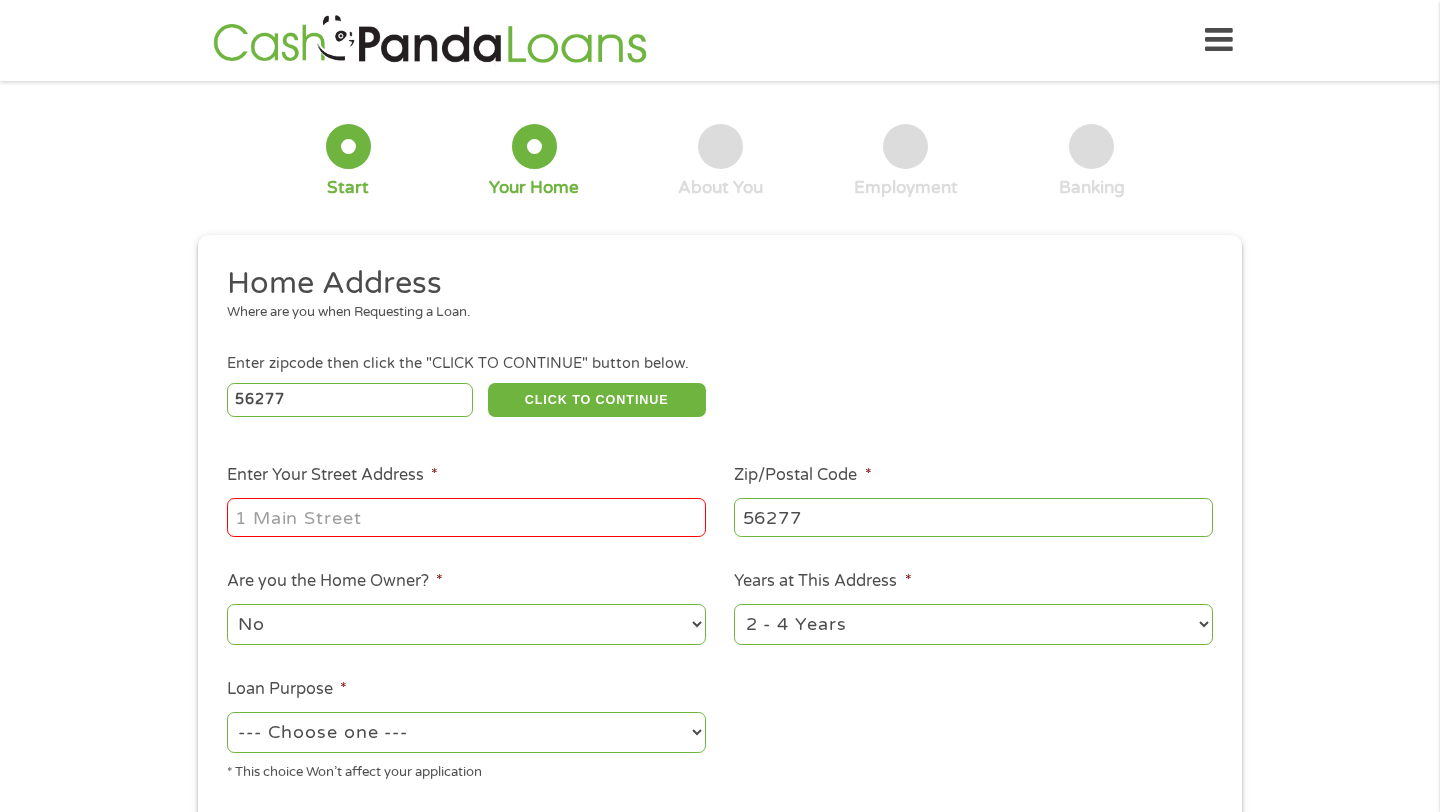 type on "[STREET_ADDRESS]" 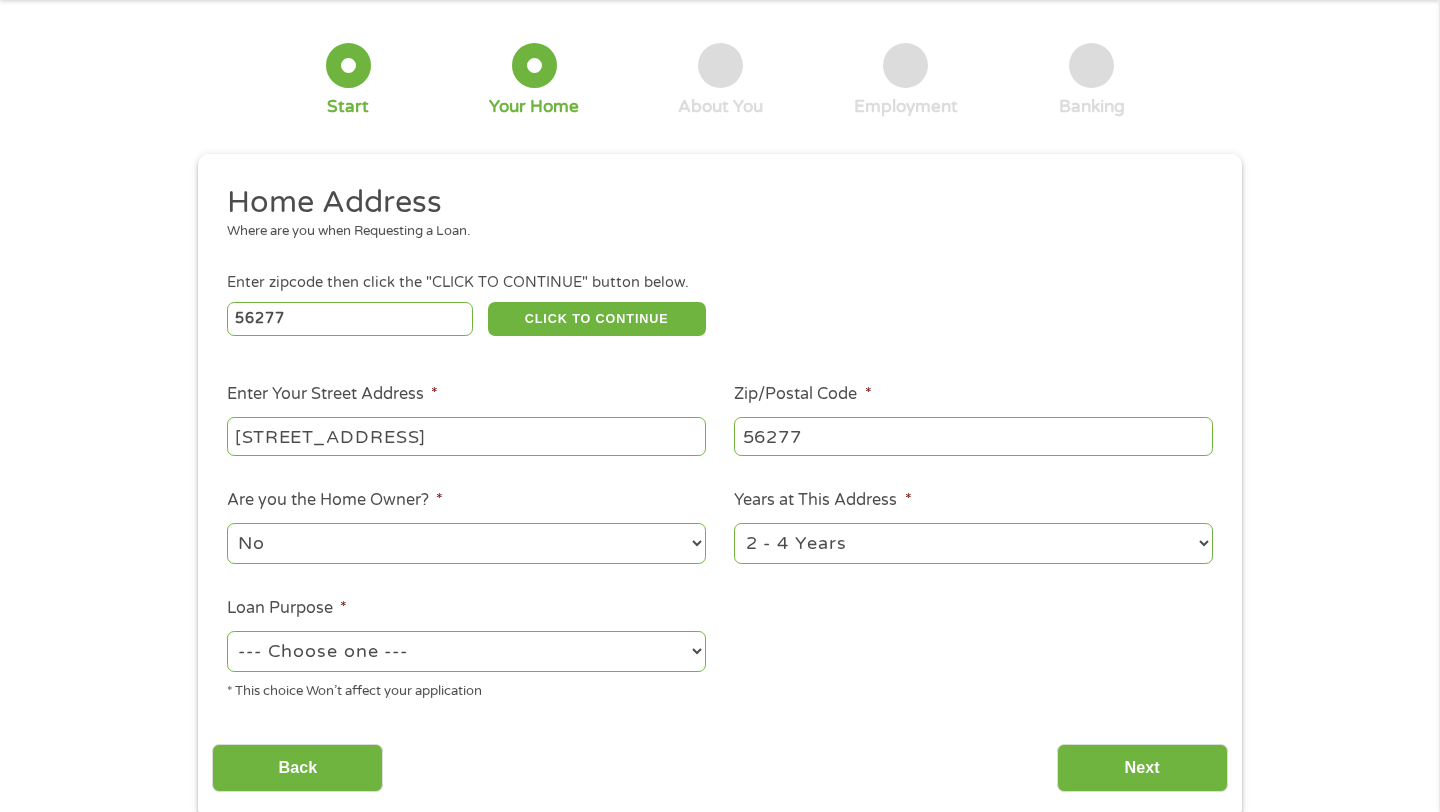 scroll, scrollTop: 85, scrollLeft: 0, axis: vertical 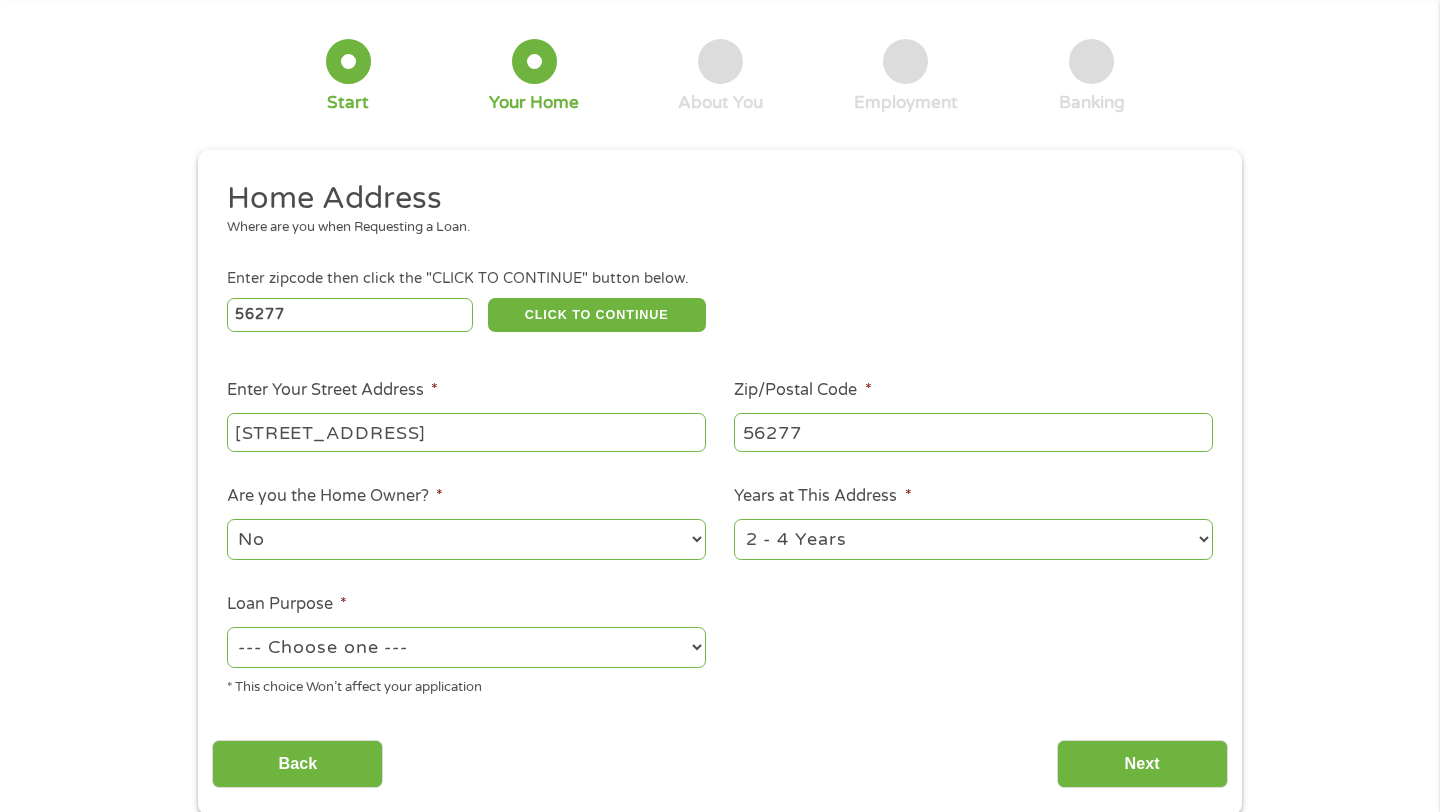 click on "No Yes" at bounding box center [466, 539] 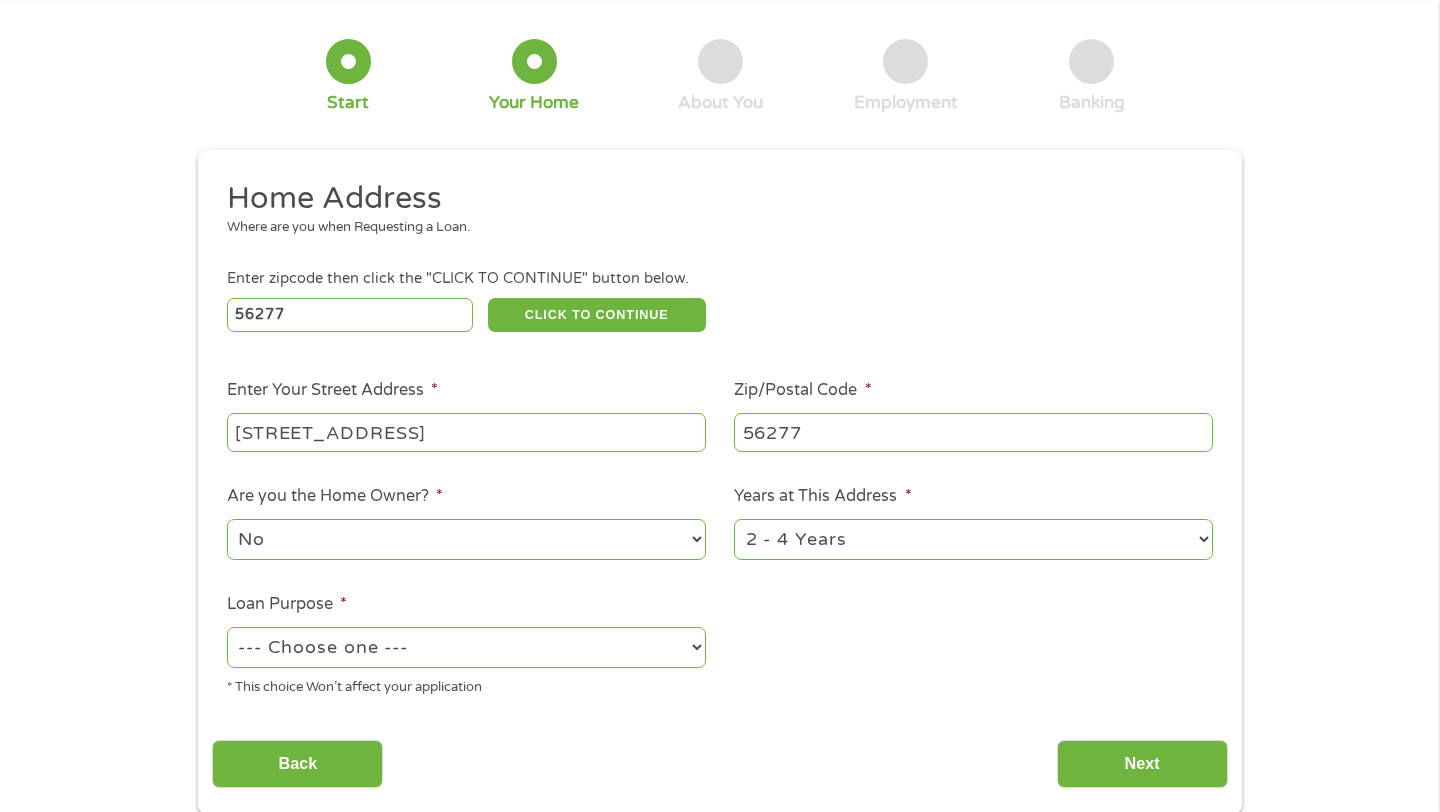 click on "--- Choose one --- Pay Bills Debt Consolidation Home Improvement Major Purchase Car Loan Short Term Cash Medical Expenses Other" at bounding box center [466, 647] 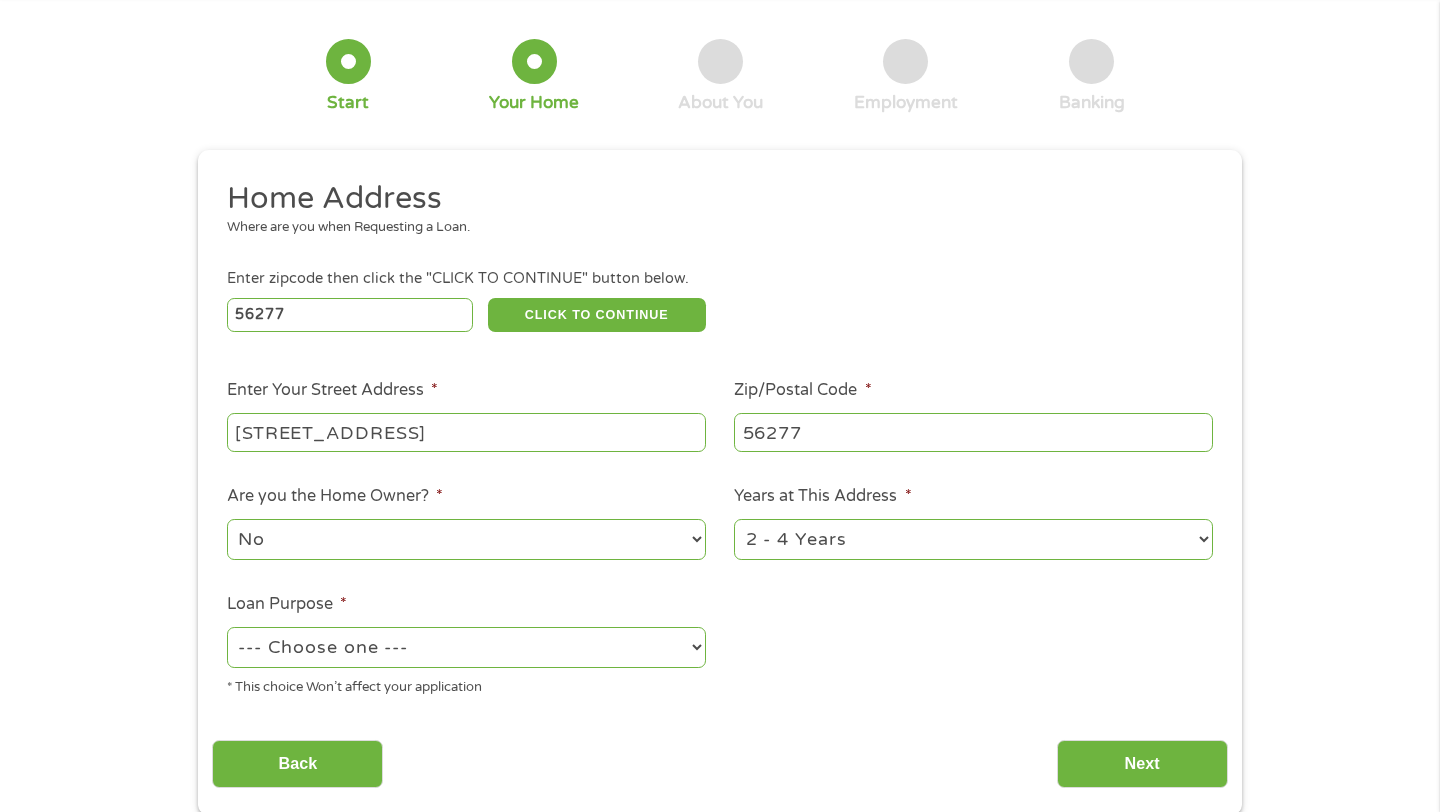 select on "paybills" 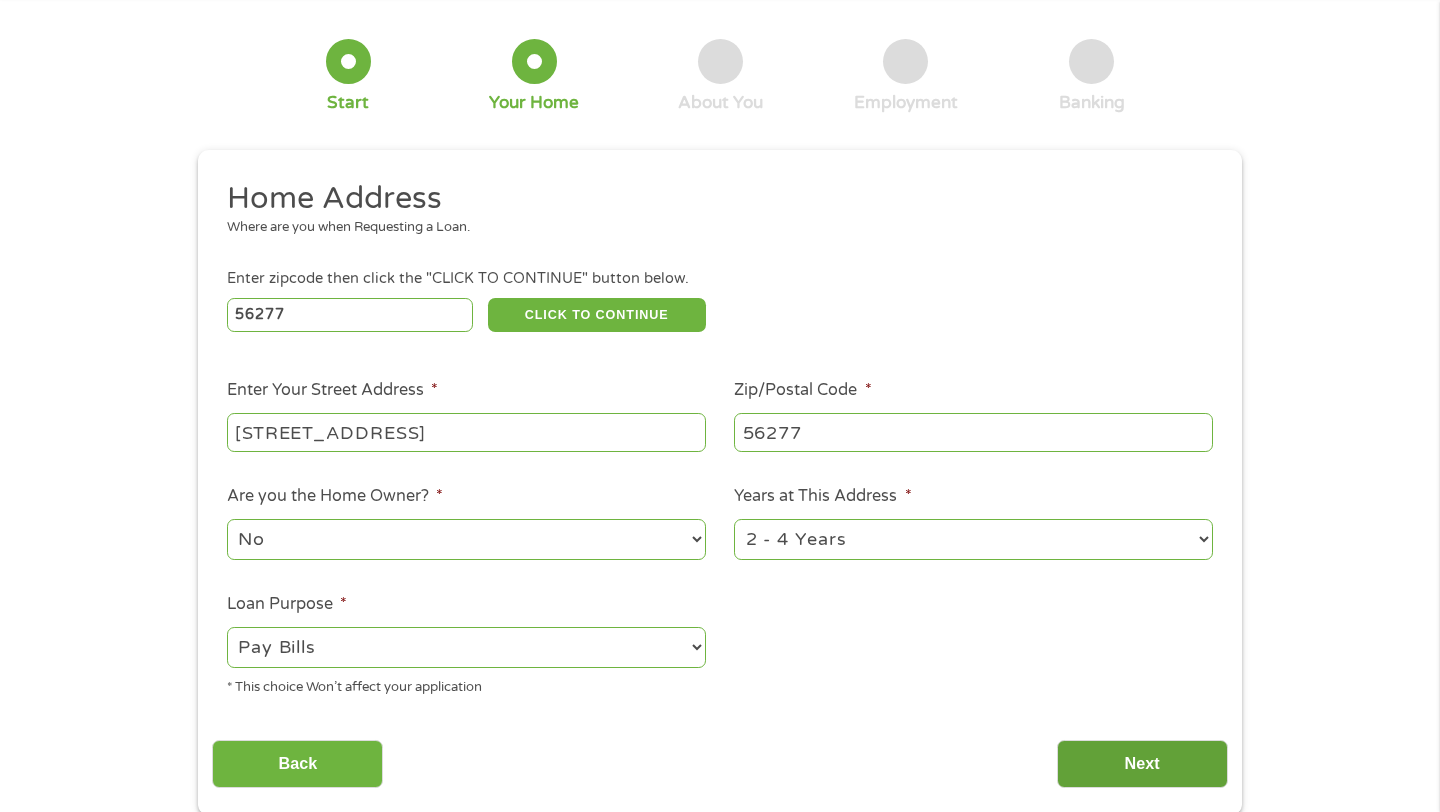 click on "Next" at bounding box center (1142, 764) 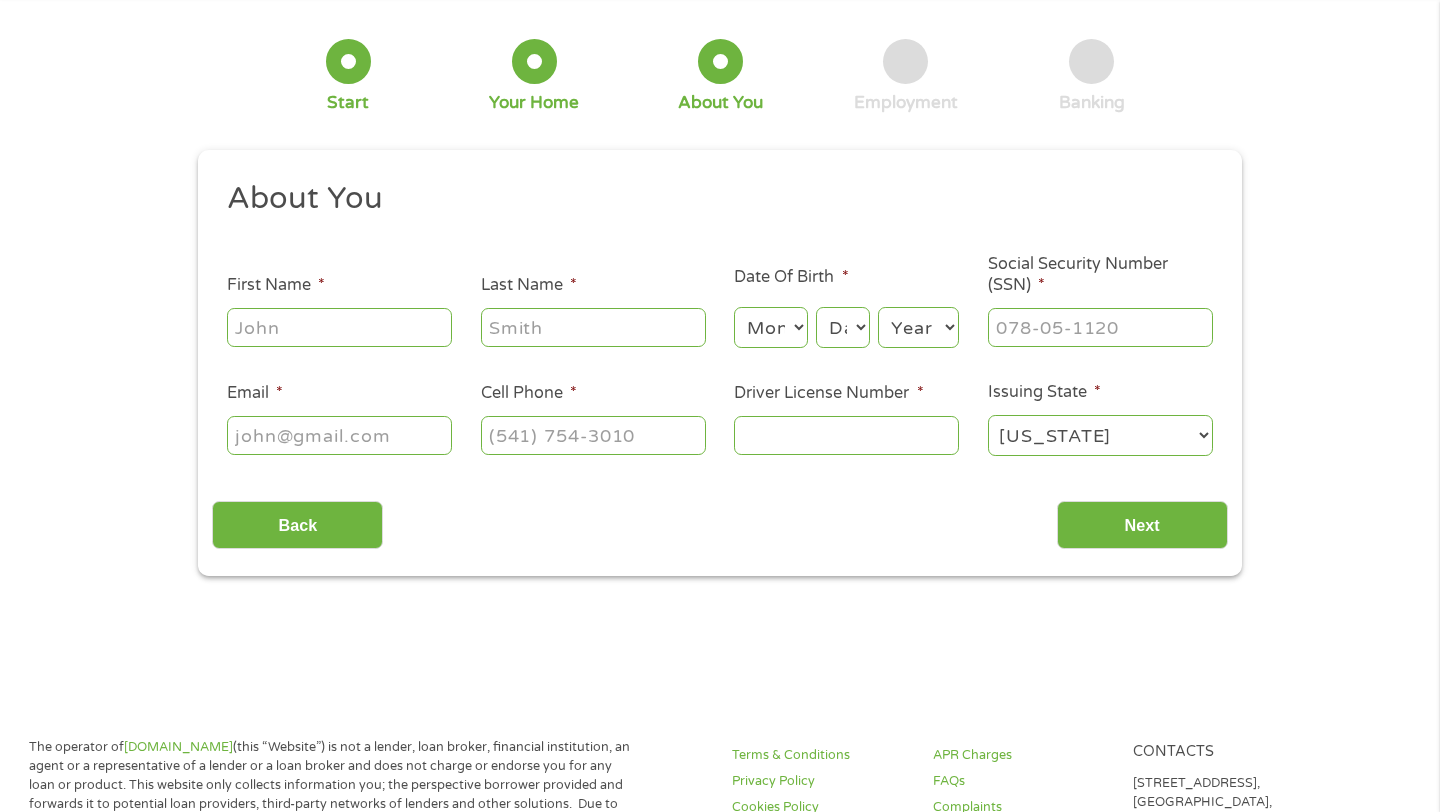 scroll, scrollTop: 8, scrollLeft: 8, axis: both 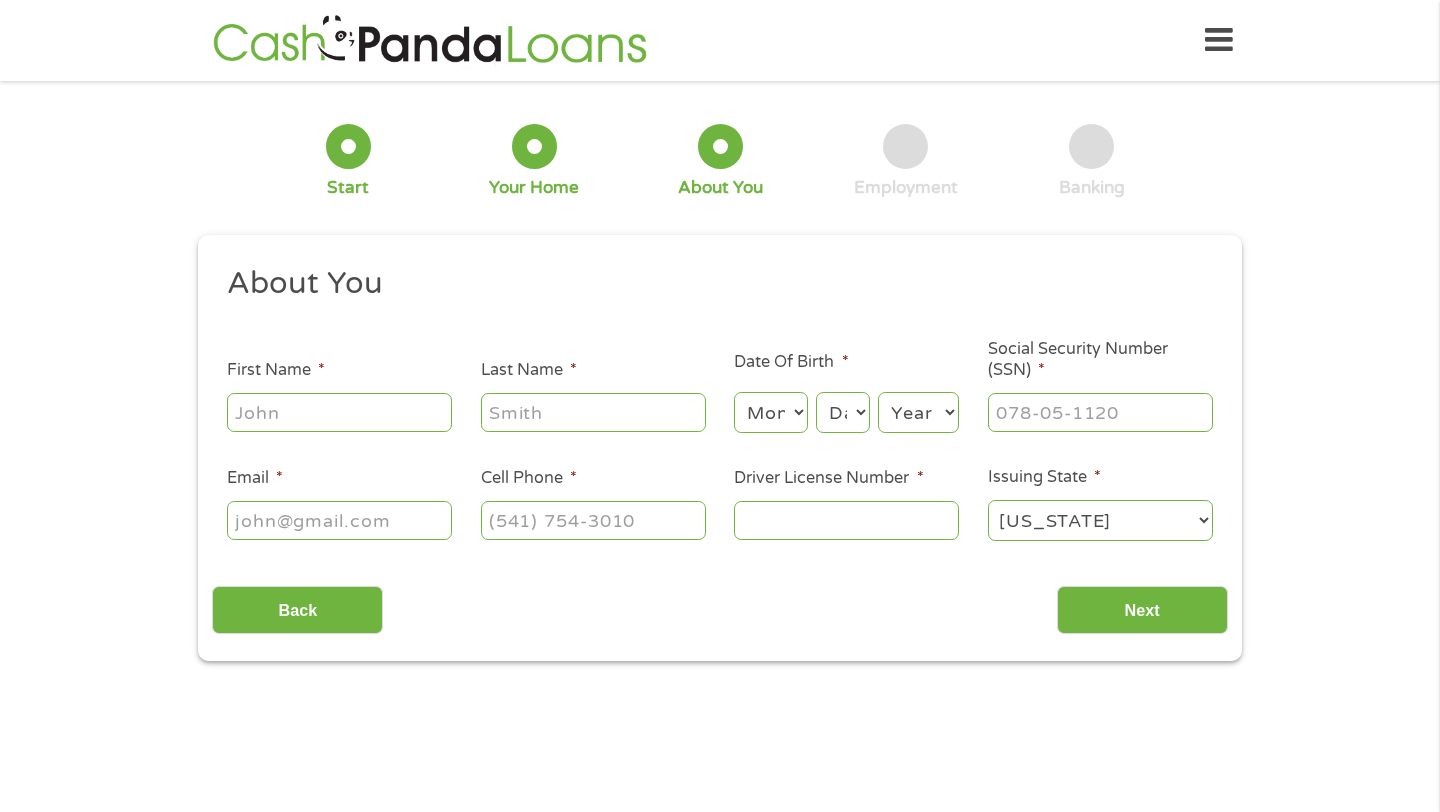 click on "About You This field is hidden when viewing the form Title * --- Choose one --- Mr Ms Mrs Miss First Name * Last Name * Date Of Birth * Month Month 1 2 3 4 5 6 7 8 9 10 11 12 Day Day 1 2 3 4 5 6 7 8 9 10 11 12 13 14 15 16 17 18 19 20 21 22 23 24 25 26 27 28 29 30 31 Year Year [DATE] 2006 2005 2004 2003 2002 2001 2000 1999 1998 1997 1996 1995 1994 1993 1992 1991 1990 1989 1988 1987 1986 1985 1984 1983 1982 1981 1980 1979 1978 1977 1976 1975 1974 1973 1972 1971 1970 1969 1968 1967 1966 1965 1964 1963 1962 1961 1960 1959 1958 1957 1956 1955 1954 1953 1952 1951 1950 1949 1948 1947 1946 1945 1944 1943 1942 1941 1940 1939 1938 1937 1936 1935 1934 1933 1932 1931 1930 1929 1928 1927 1926 1925 1924 1923 1922 1921 1920 Social Security Number (SSN) * Email *
Cell Phone * Driver License Number * Issuing State * [US_STATE] [US_STATE] [US_STATE] [US_STATE] [US_STATE] [US_STATE] [US_STATE] [US_STATE] [US_STATE] [US_STATE] [US_STATE] [US_STATE] [US_STATE] [US_STATE] [US_STATE] [US_STATE] [US_STATE] [US_STATE]" at bounding box center (719, 411) 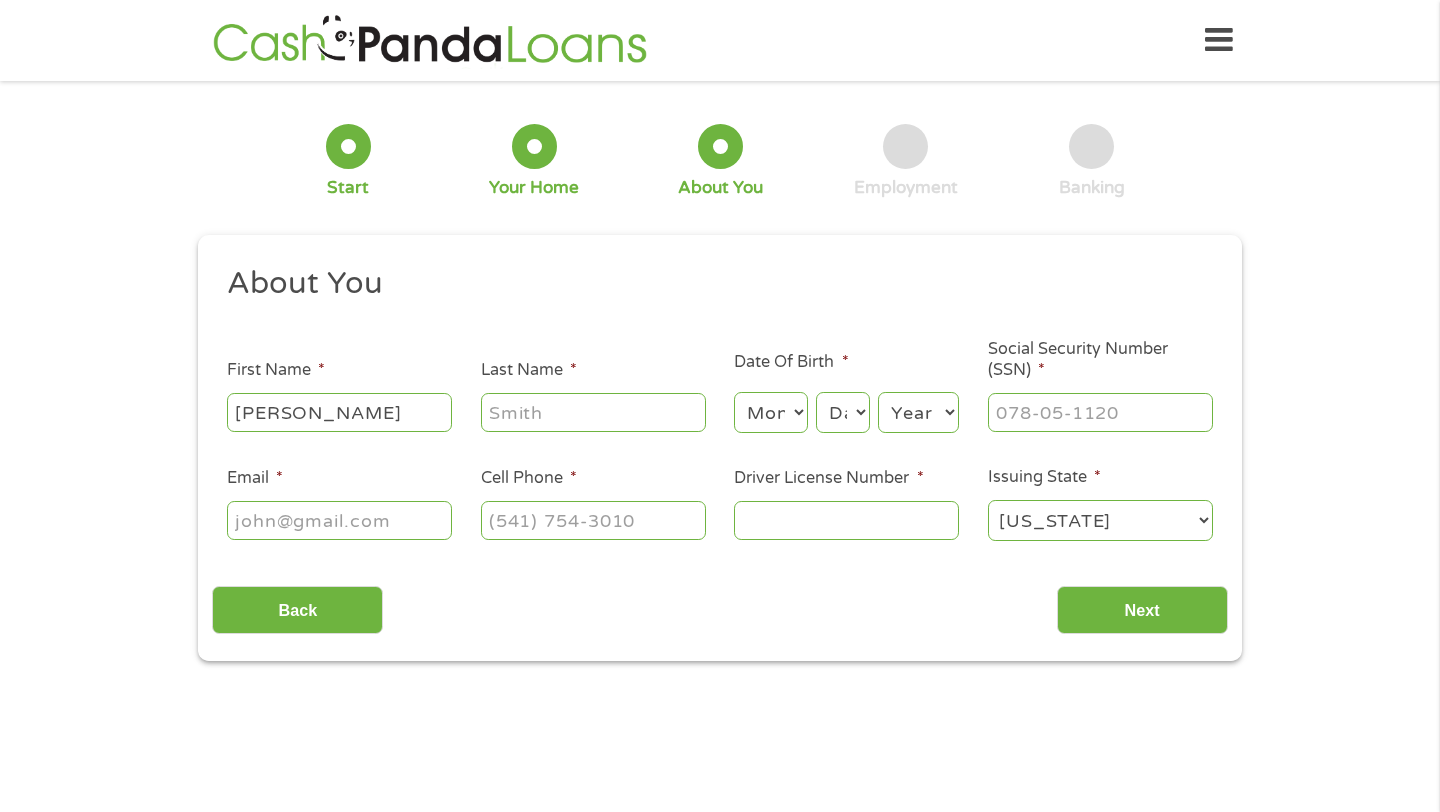 type on "WANI" 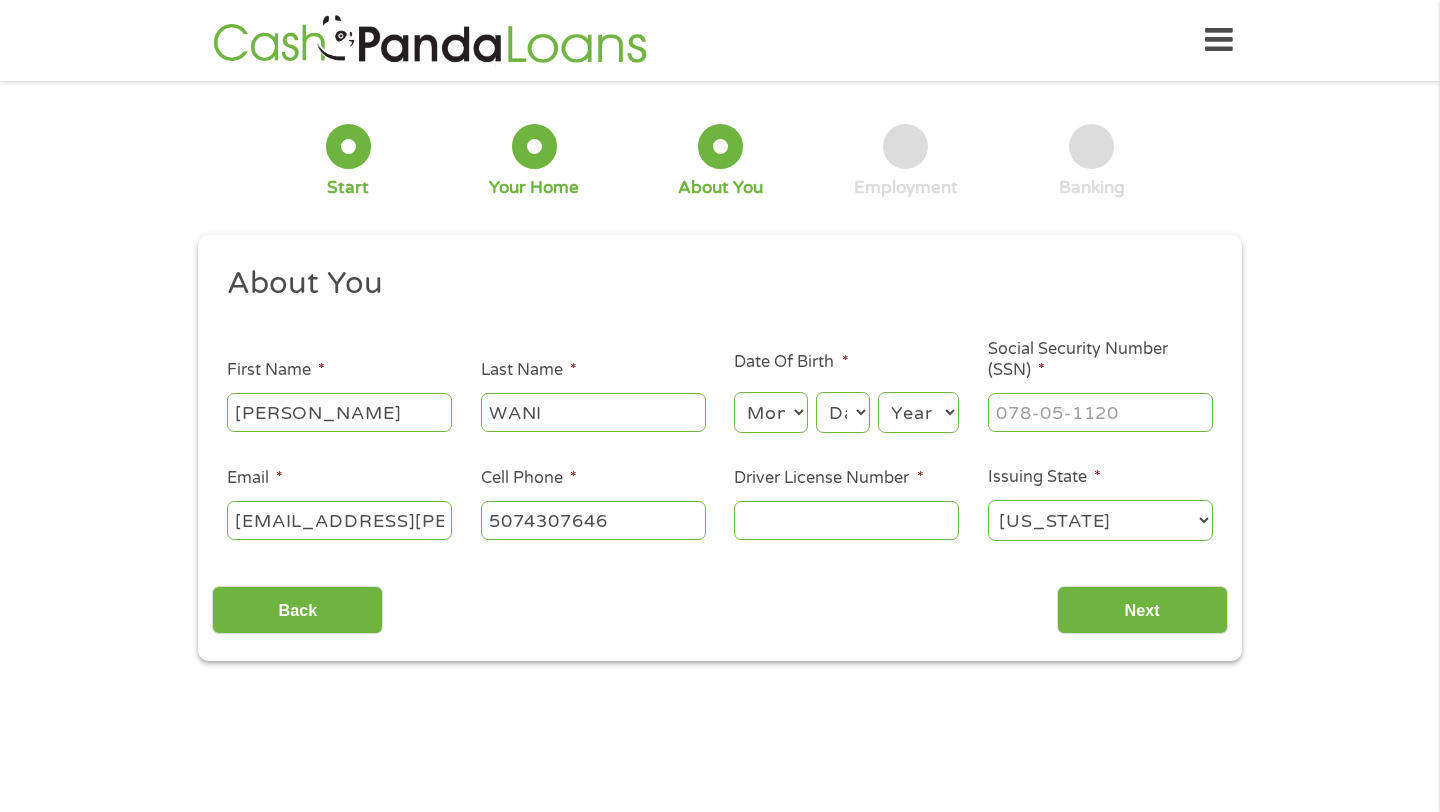 type on "[PHONE_NUMBER]" 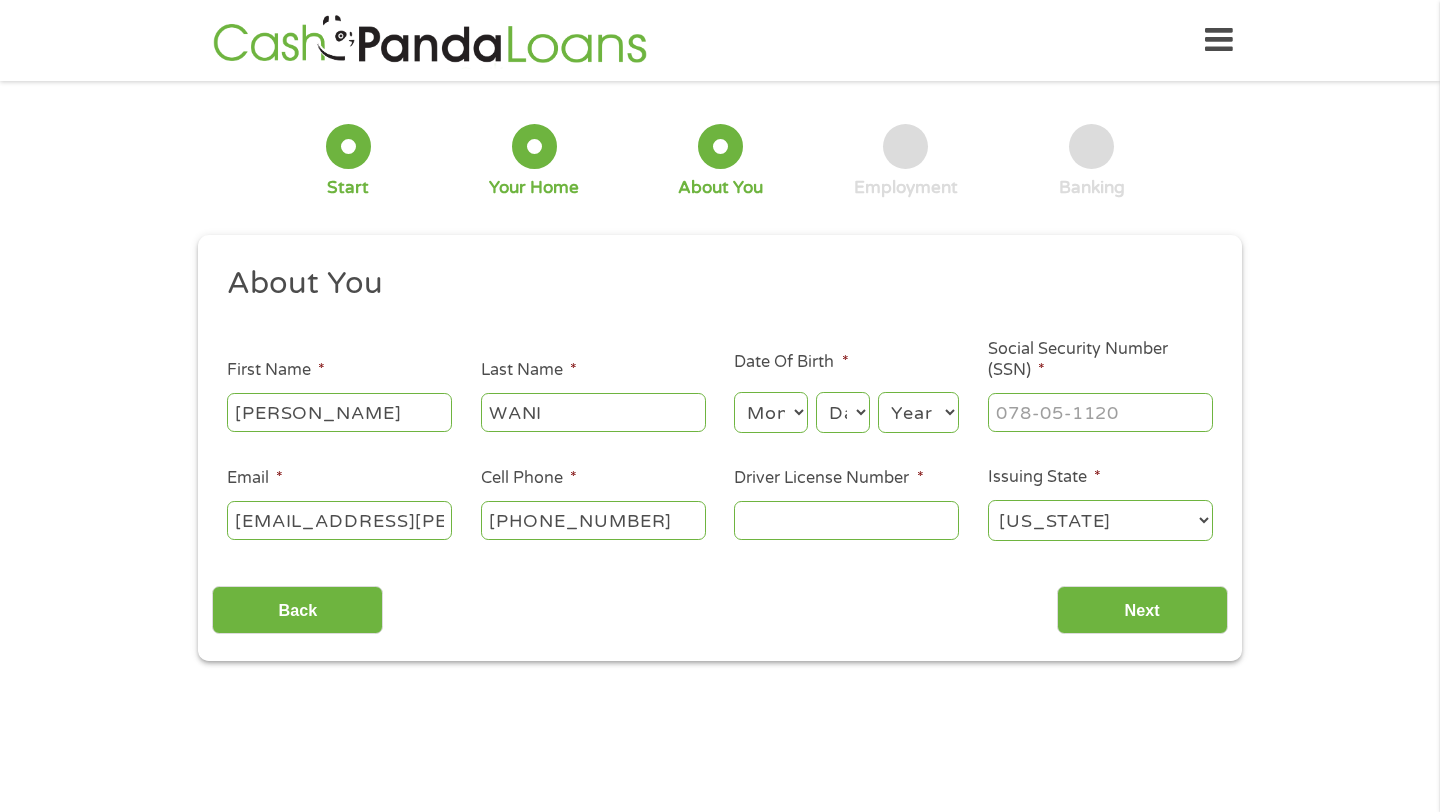 click on "Month 1 2 3 4 5 6 7 8 9 10 11 12" at bounding box center (770, 412) 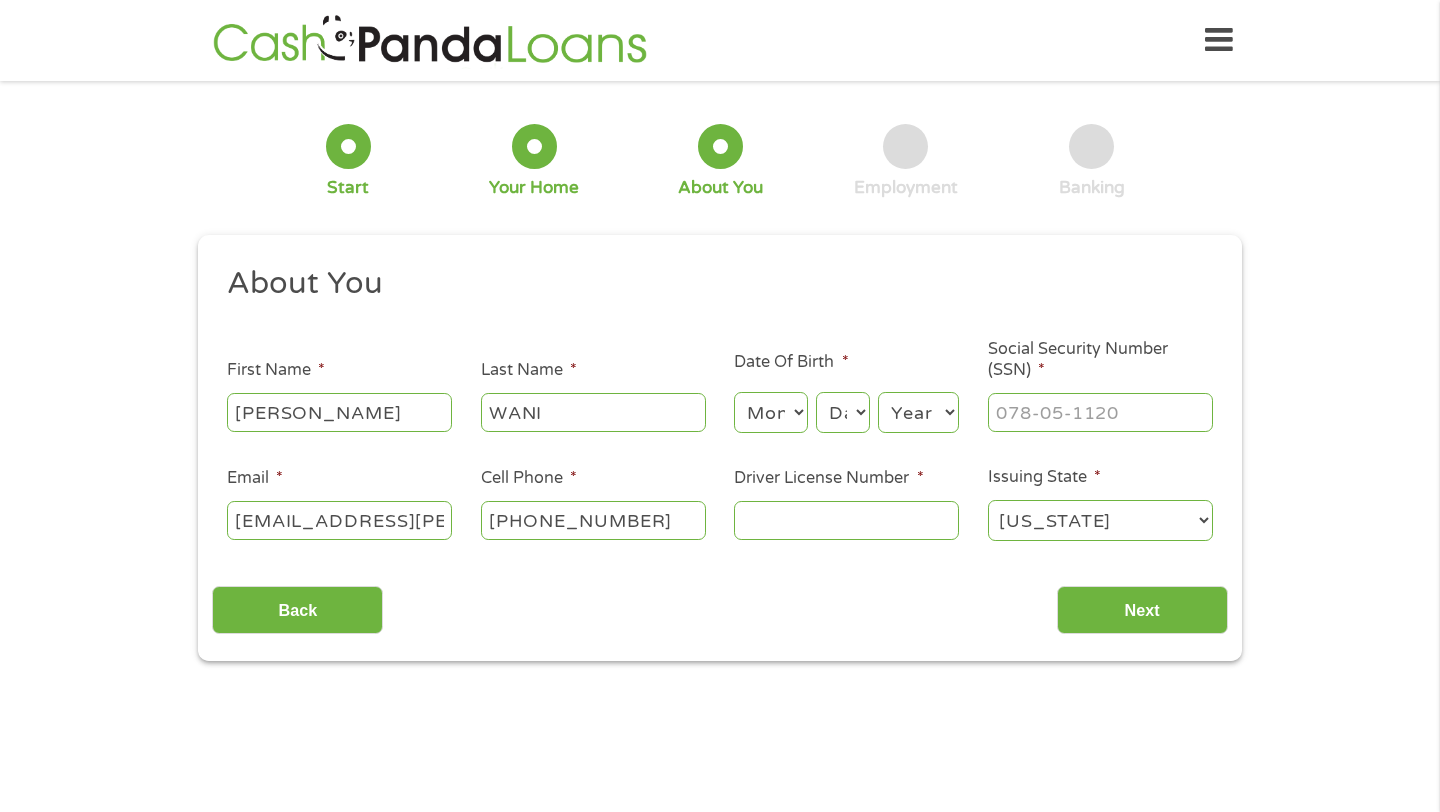 select on "6" 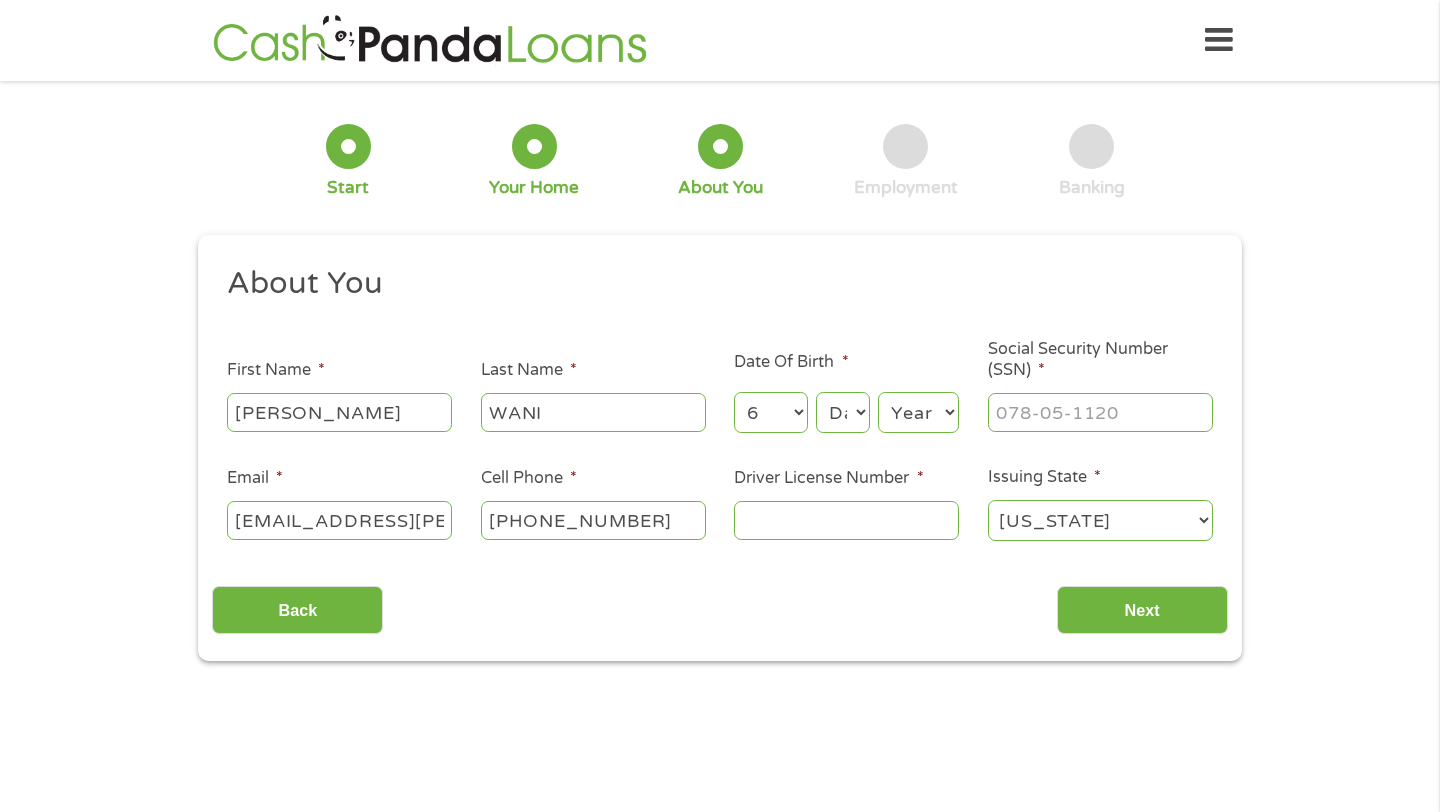 click on "Month Month 1 2 3 4 5 6 7 8 9 10 11 12 Day Day 1 2 3 4 5 6 7 8 9 10 11 12 13 14 15 16 17 18 19 20 21 22 23 24 25 26 27 28 29 30 31 Year Year [DATE] 2006 2005 2004 2003 2002 2001 2000 1999 1998 1997 1996 1995 1994 1993 1992 1991 1990 1989 1988 1987 1986 1985 1984 1983 1982 1981 1980 1979 1978 1977 1976 1975 1974 1973 1972 1971 1970 1969 1968 1967 1966 1965 1964 1963 1962 1961 1960 1959 1958 1957 1956 1955 1954 1953 1952 1951 1950 1949 1948 1947 1946 1945 1944 1943 1942 1941 1940 1939 1938 1937 1936 1935 1934 1933 1932 1931 1930 1929 1928 1927 1926 1925 1924 1923 1922 1921 1920" at bounding box center [846, 409] 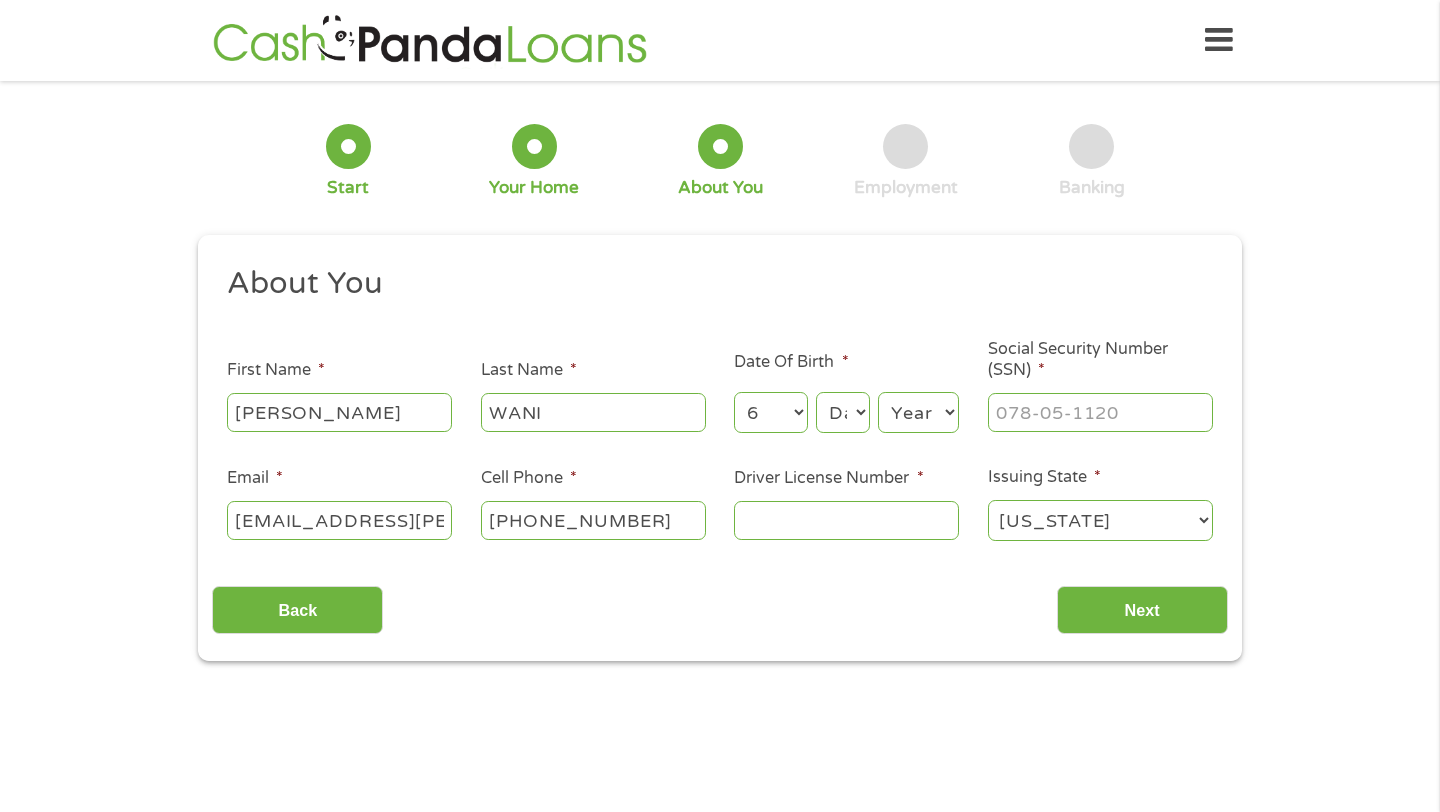 select on "29" 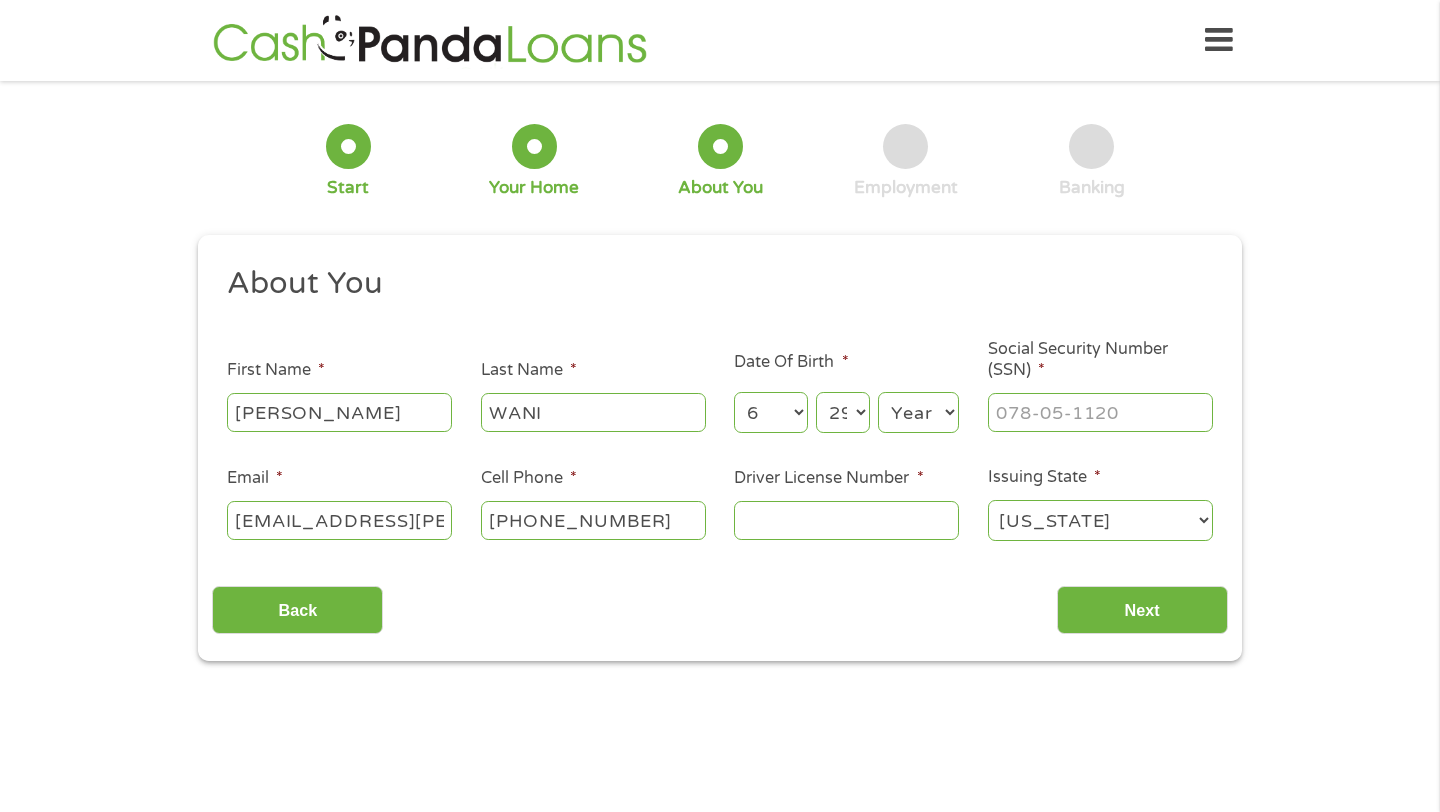 click on "About You This field is hidden when viewing the form Title * --- Choose one --- Mr Ms Mrs Miss First Name * [PERSON_NAME] Last Name * WANI Date Of Birth * Month Month 1 2 3 4 5 6 7 8 9 10 11 12 Day Day 1 2 3 4 5 6 7 8 9 10 11 12 13 14 15 16 17 18 19 20 21 22 23 24 25 26 27 28 29 30 31 Year Year [DATE] 2006 2005 2004 2003 2002 2001 2000 1999 1998 1997 1996 1995 1994 1993 1992 1991 1990 1989 1988 1987 1986 1985 1984 1983 1982 1981 1980 1979 1978 1977 1976 1975 1974 1973 1972 1971 1970 1969 1968 1967 1966 1965 1964 1963 1962 1961 1960 1959 1958 1957 1956 1955 1954 1953 1952 1951 1950 1949 1948 1947 1946 1945 1944 1943 1942 1941 1940 1939 1938 1937 1936 1935 1934 1933 1932 1931 1930 1929 1928 1927 1926 1925 1924 1923 1922 1921 1920 Social Security Number (SSN) * Email *
[EMAIL_ADDRESS][PERSON_NAME][DOMAIN_NAME]
Cell Phone * [PHONE_NUMBER] Driver License Number * Issuing State * [US_STATE] [US_STATE] [US_STATE] [US_STATE] [US_STATE] [US_STATE] [US_STATE] [US_STATE] [US_STATE][GEOGRAPHIC_DATA] [US_STATE] [US_STATE]" at bounding box center (719, 411) 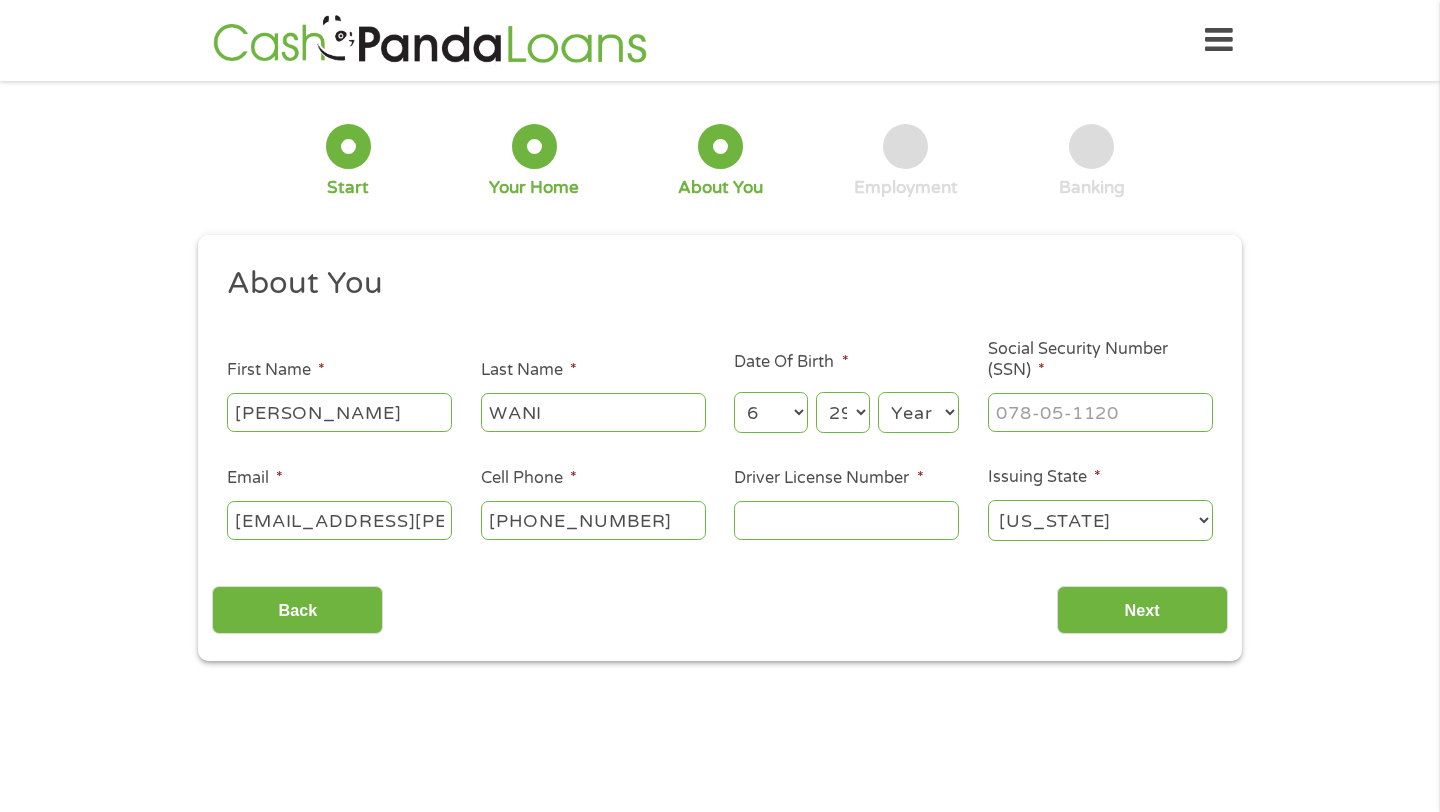 click on "Year [DATE] 2006 2005 2004 2003 2002 2001 2000 1999 1998 1997 1996 1995 1994 1993 1992 1991 1990 1989 1988 1987 1986 1985 1984 1983 1982 1981 1980 1979 1978 1977 1976 1975 1974 1973 1972 1971 1970 1969 1968 1967 1966 1965 1964 1963 1962 1961 1960 1959 1958 1957 1956 1955 1954 1953 1952 1951 1950 1949 1948 1947 1946 1945 1944 1943 1942 1941 1940 1939 1938 1937 1936 1935 1934 1933 1932 1931 1930 1929 1928 1927 1926 1925 1924 1923 1922 1921 1920" at bounding box center [918, 412] 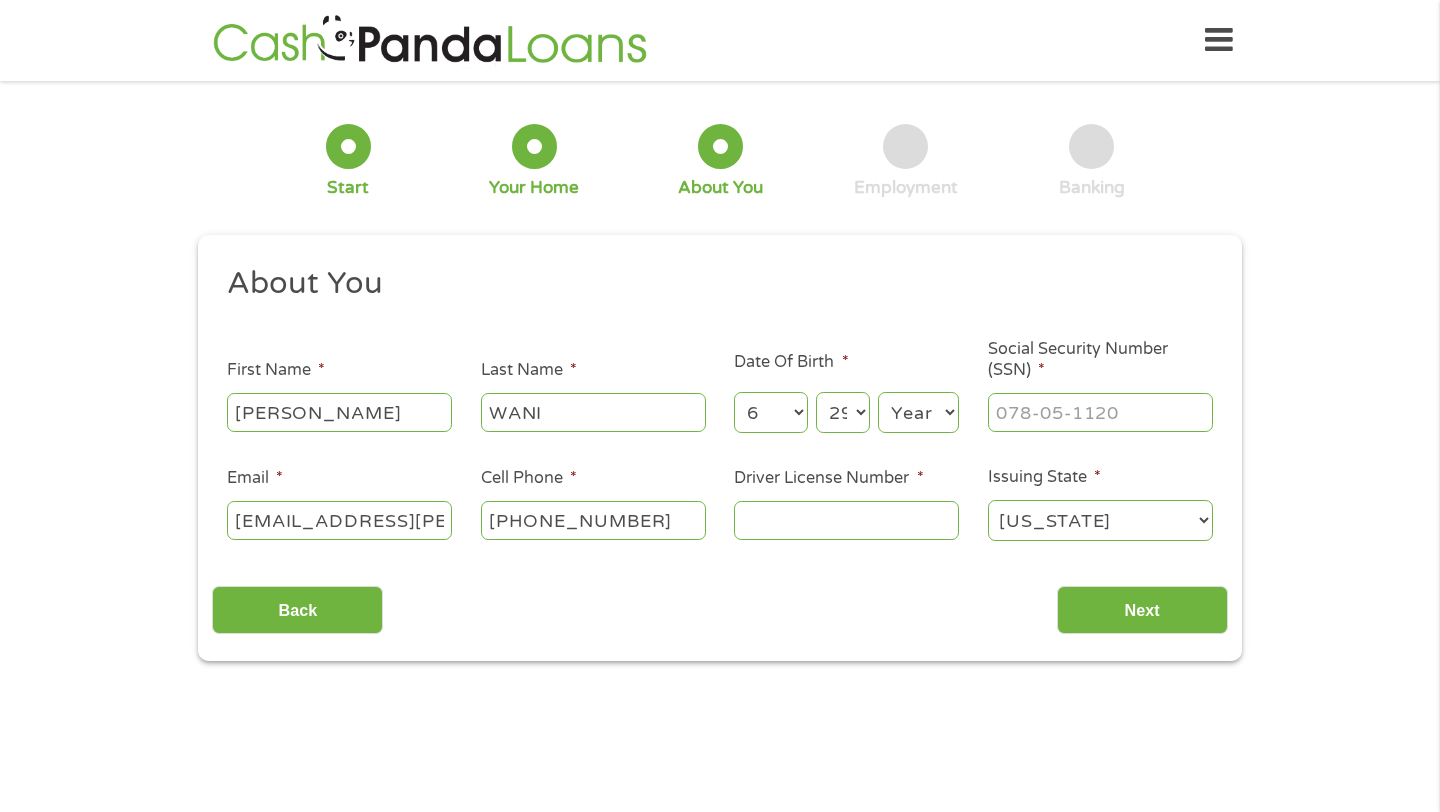 select on "1991" 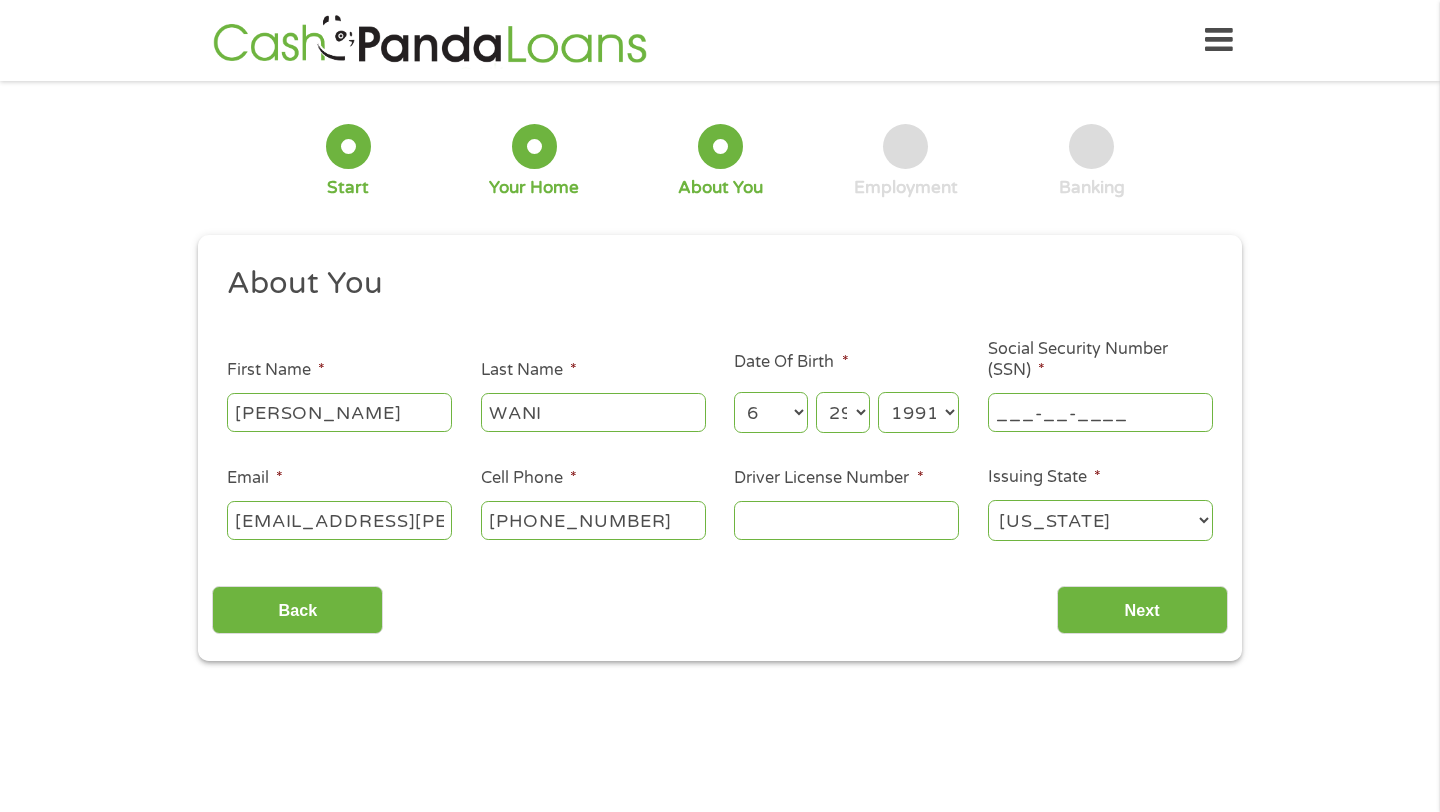 click on "___-__-____" at bounding box center (1100, 412) 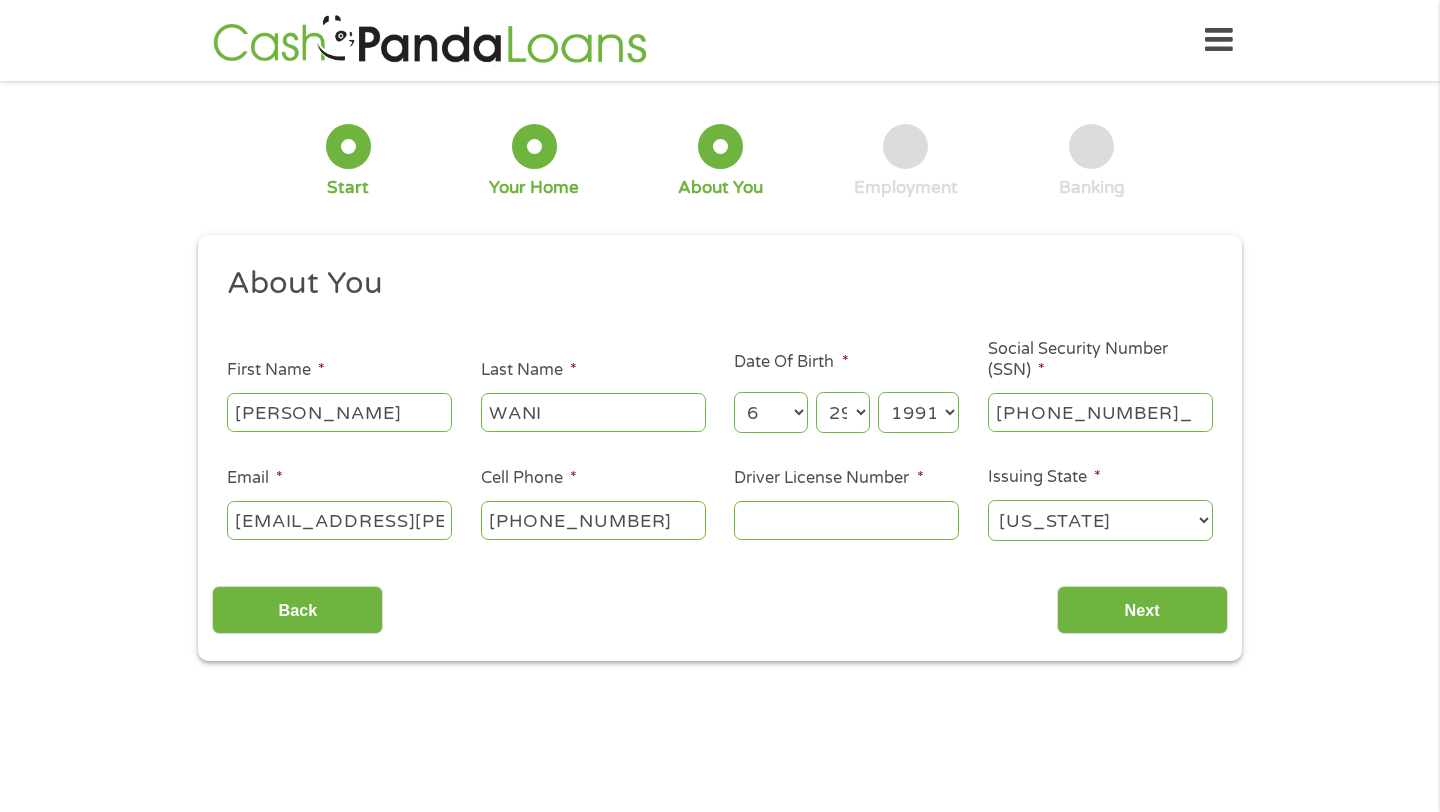 type on "473-41-0882" 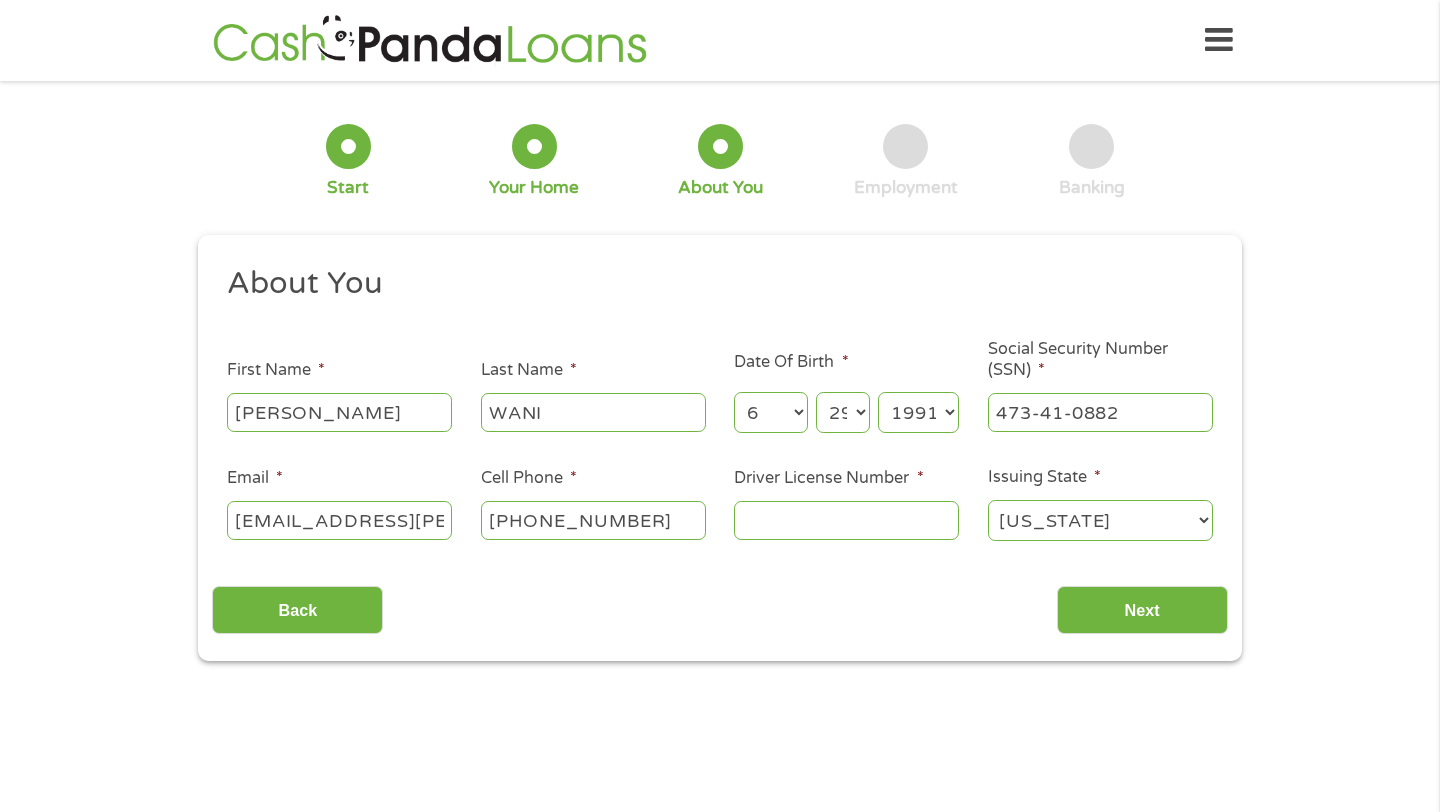 click on "Driver License Number *" at bounding box center (846, 520) 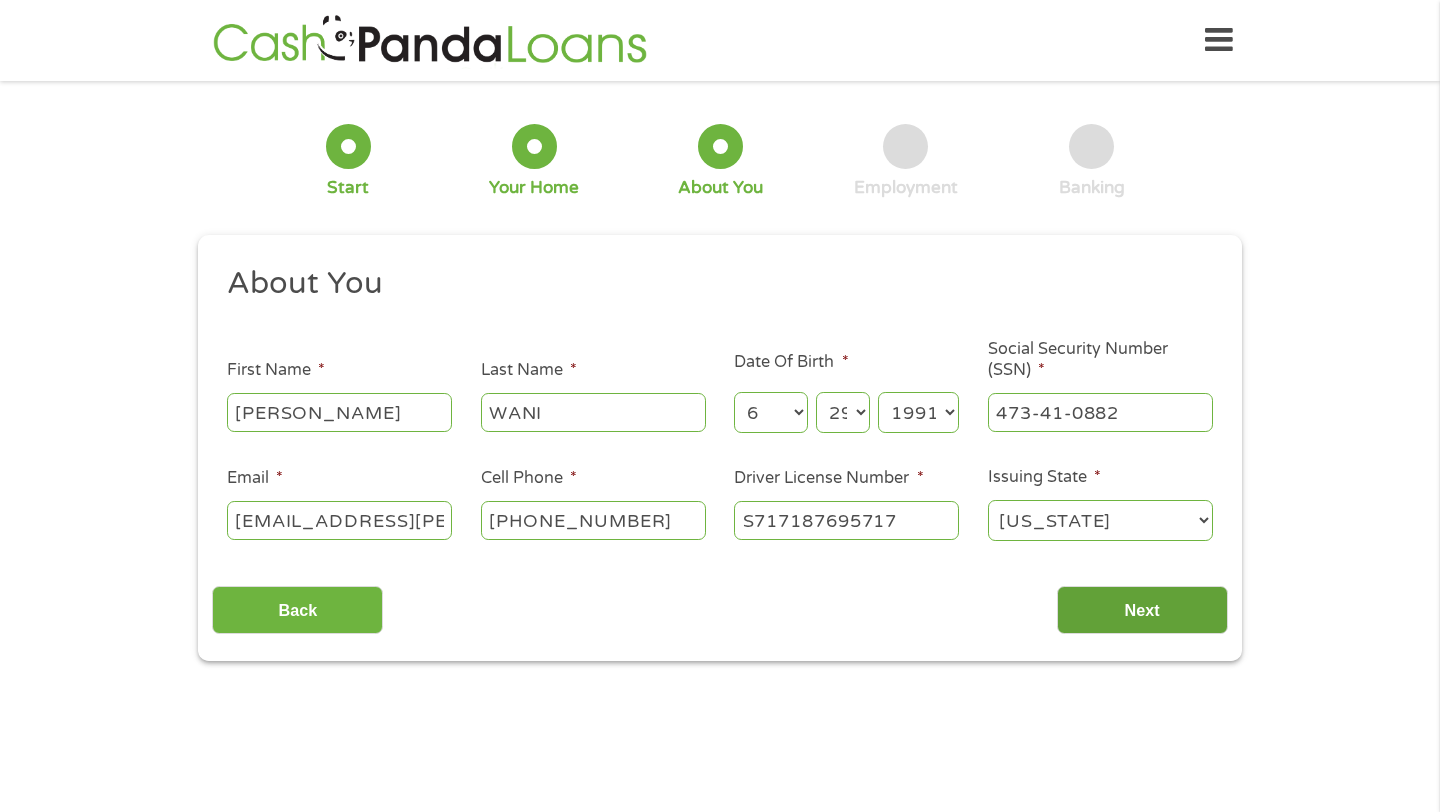 type on "S717187695717" 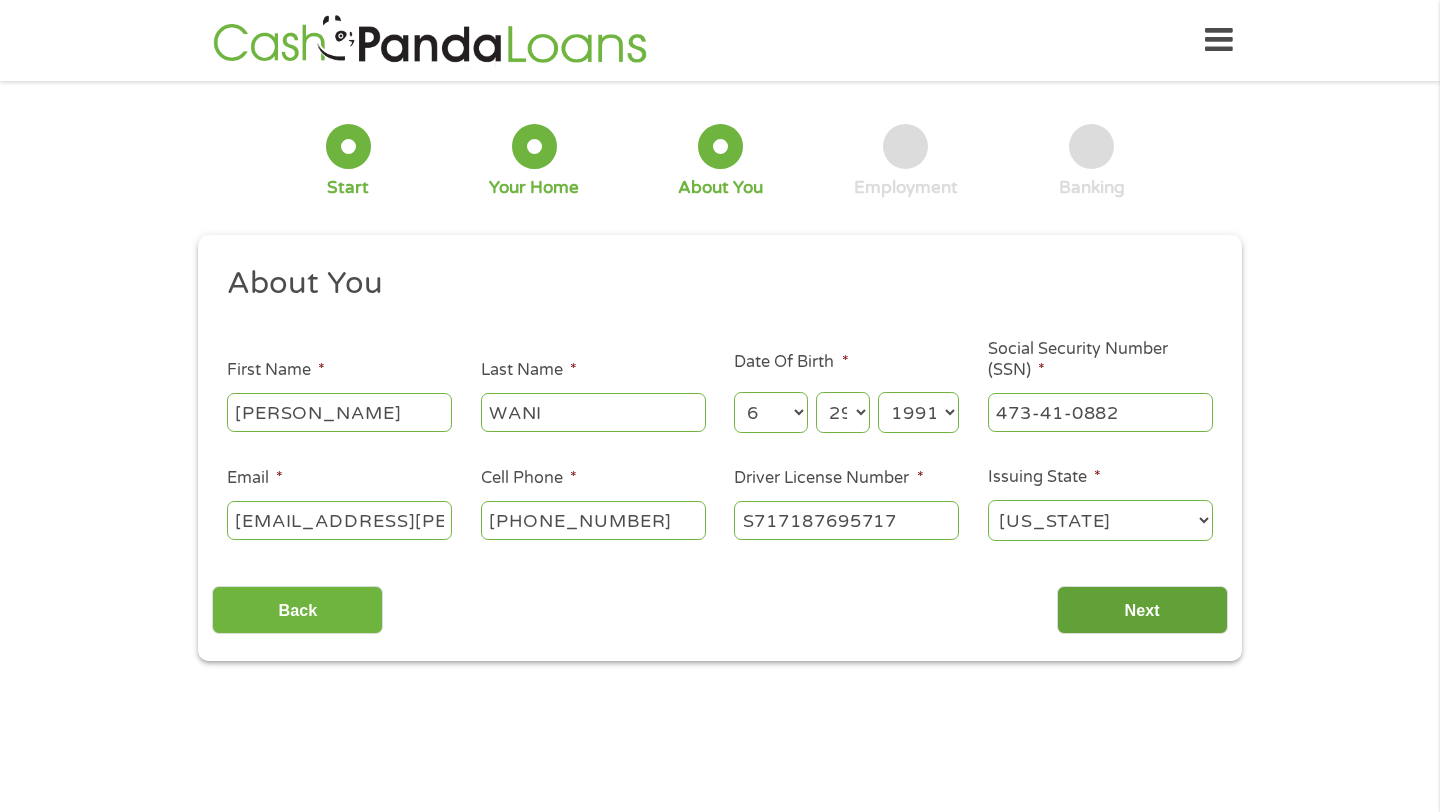 scroll, scrollTop: 8, scrollLeft: 8, axis: both 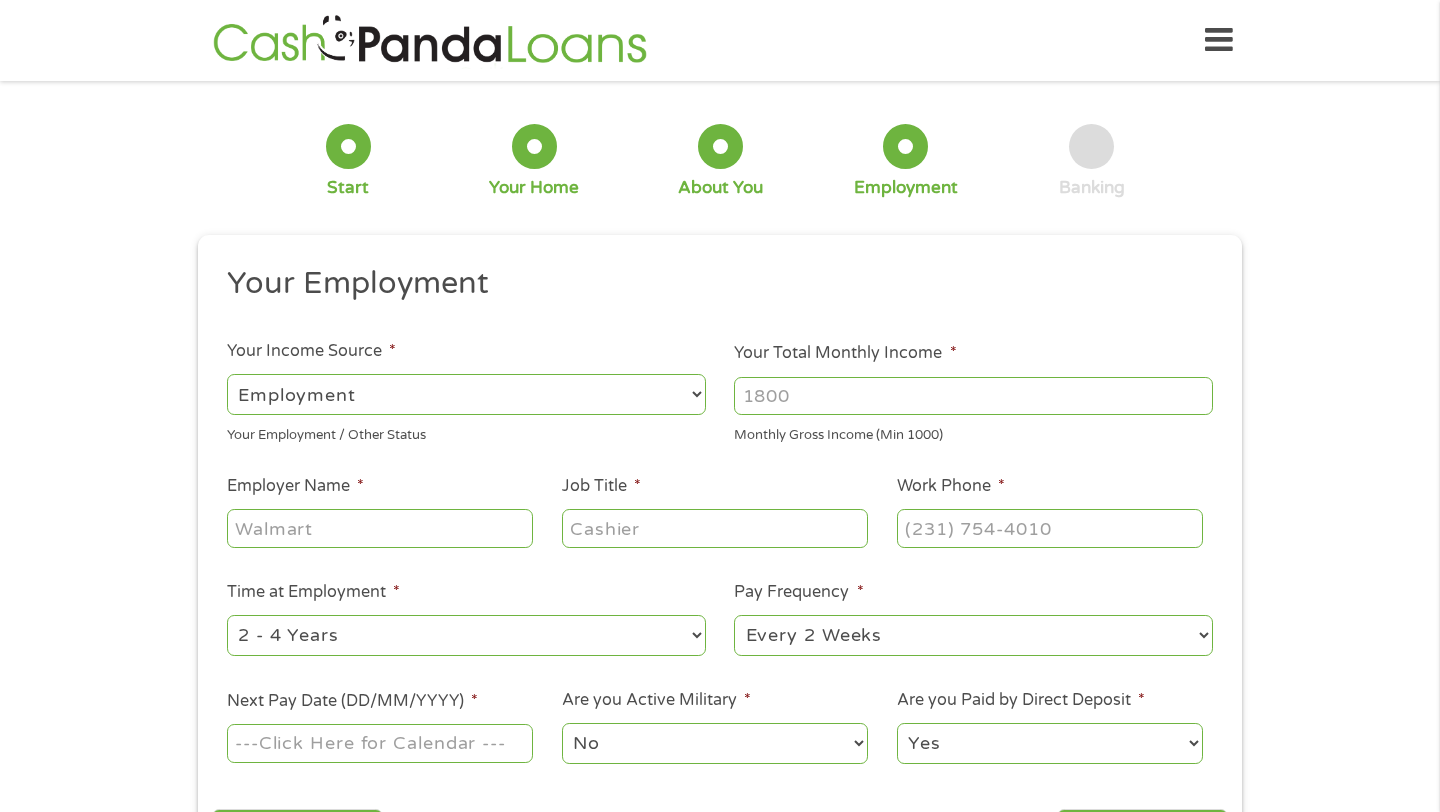 click on "Your Total Monthly Income *" at bounding box center (973, 396) 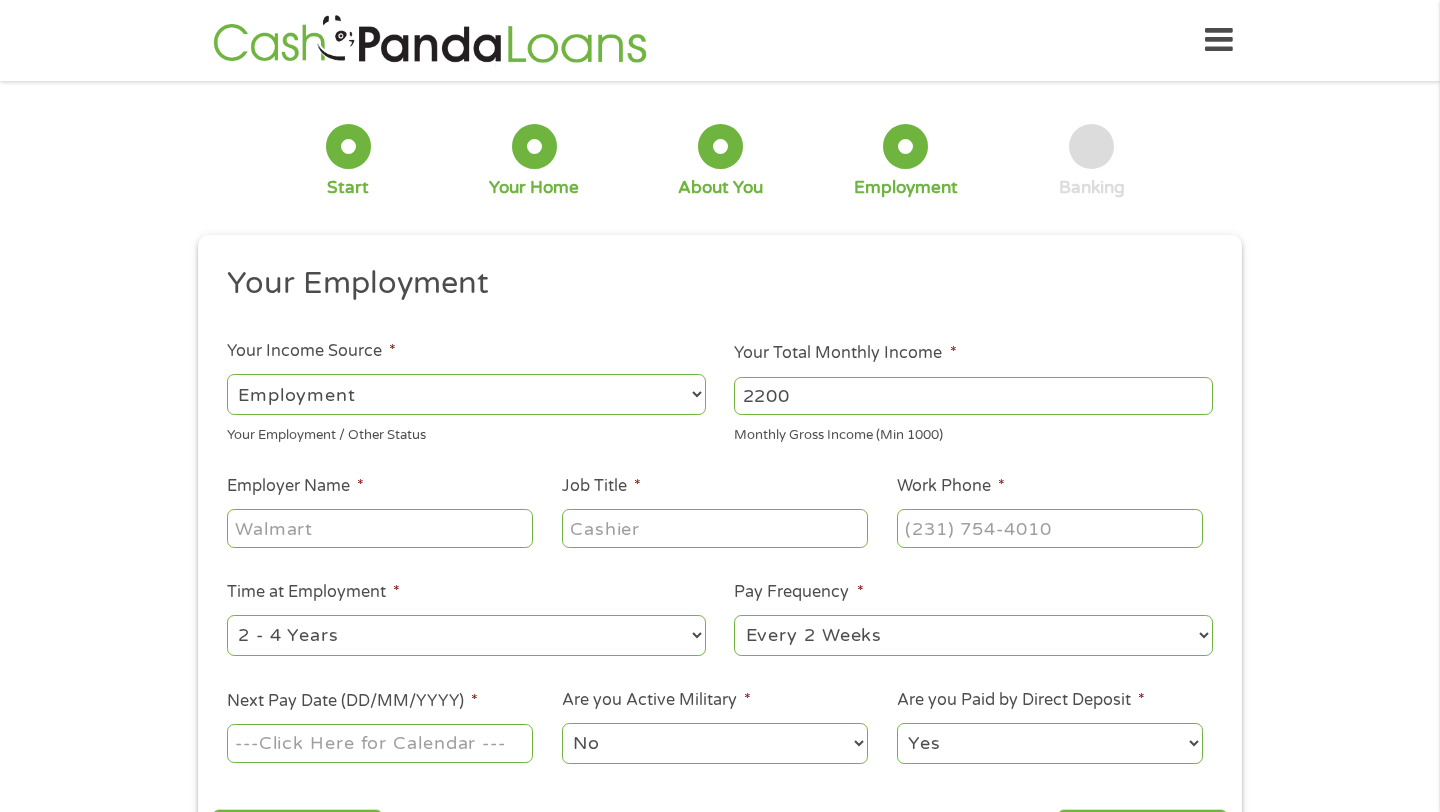 type on "2200" 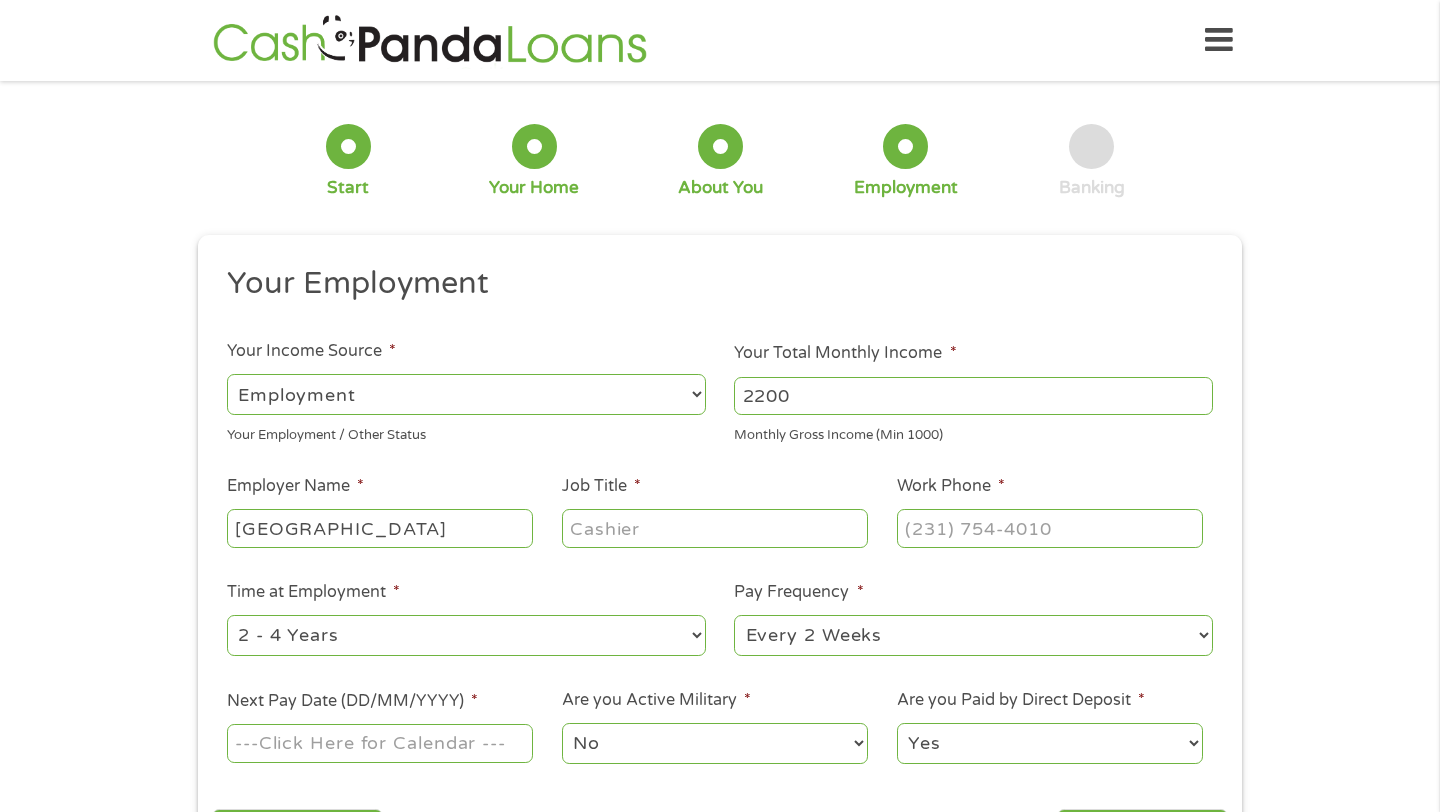 type on "[GEOGRAPHIC_DATA]" 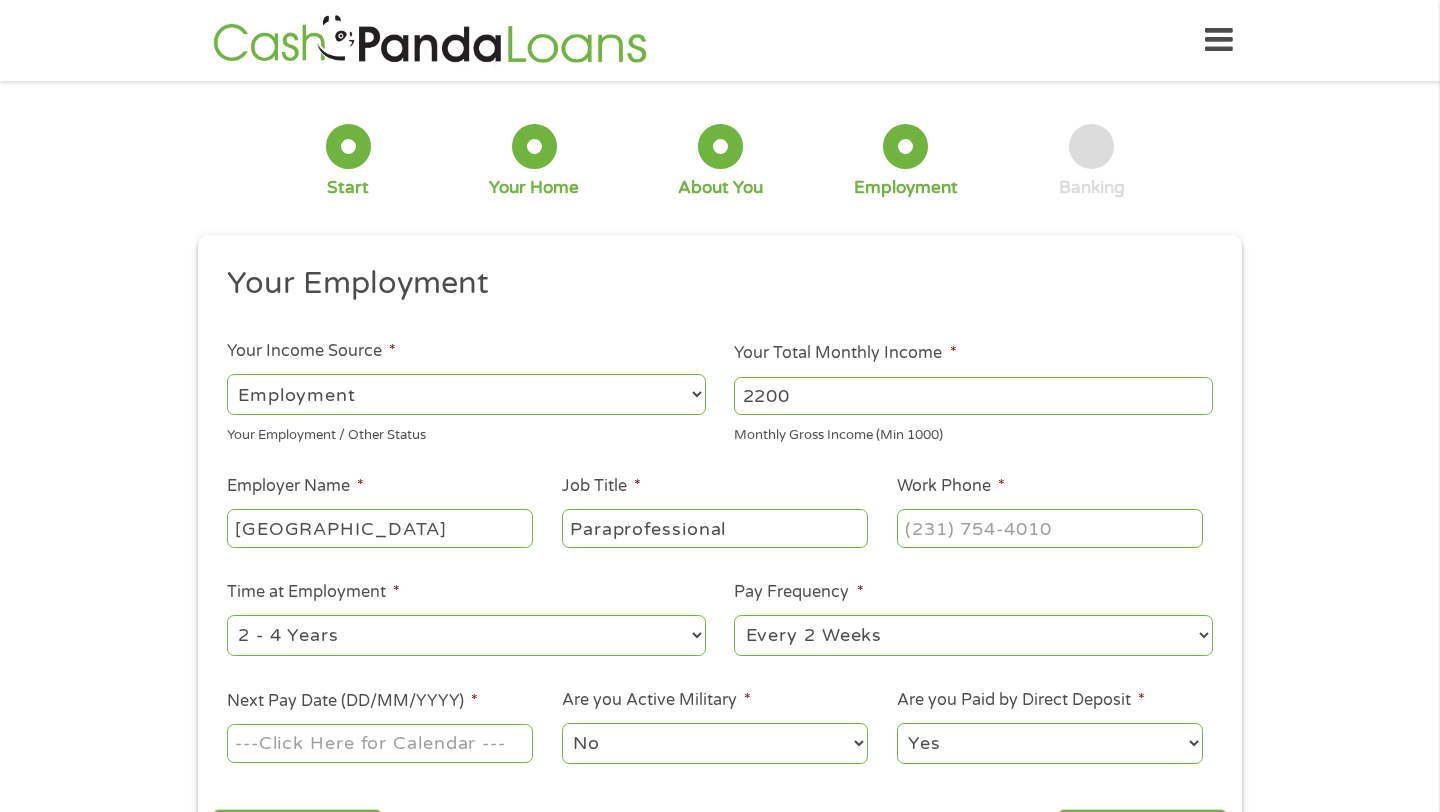 type on "Paraprofessional" 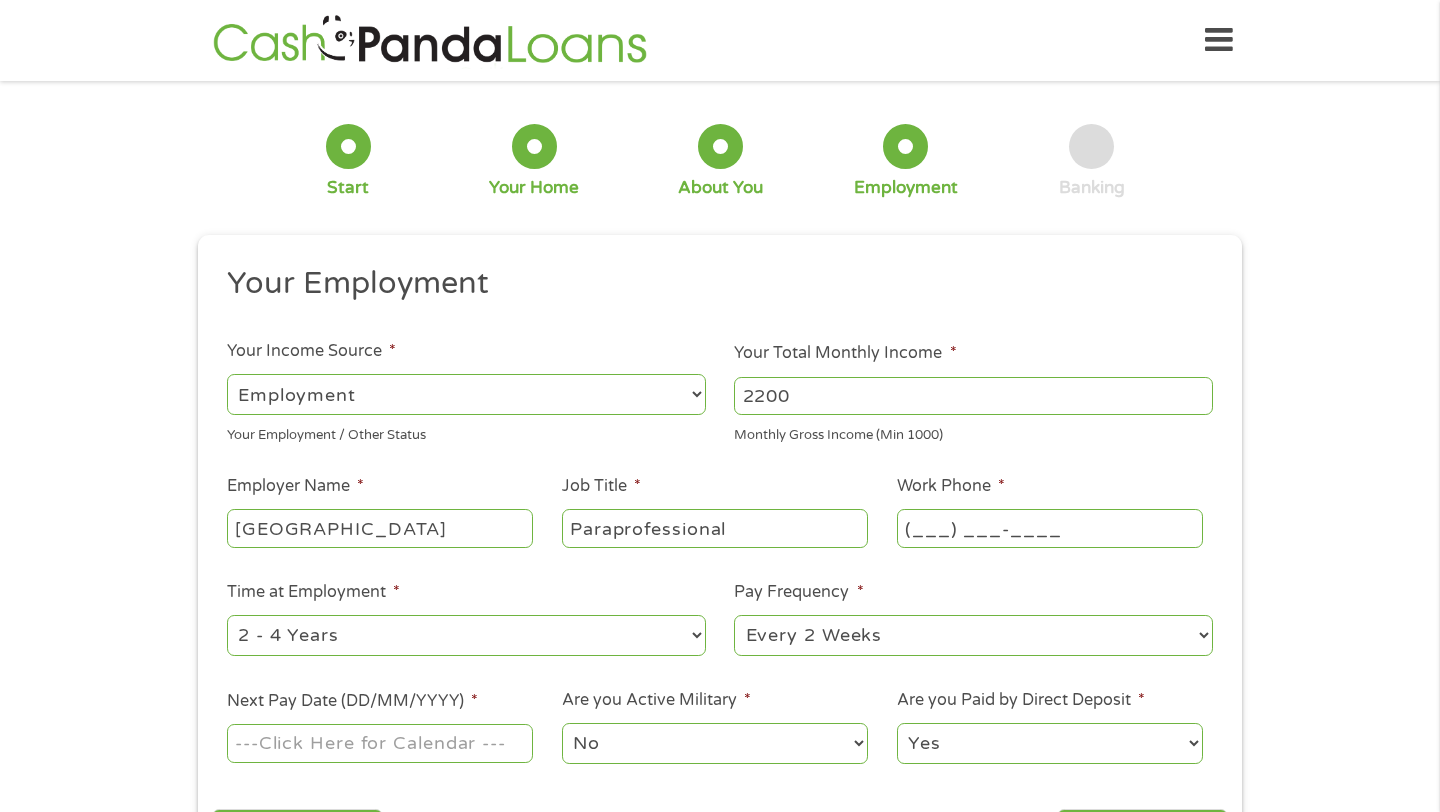 click on "(___) ___-____" at bounding box center [1050, 528] 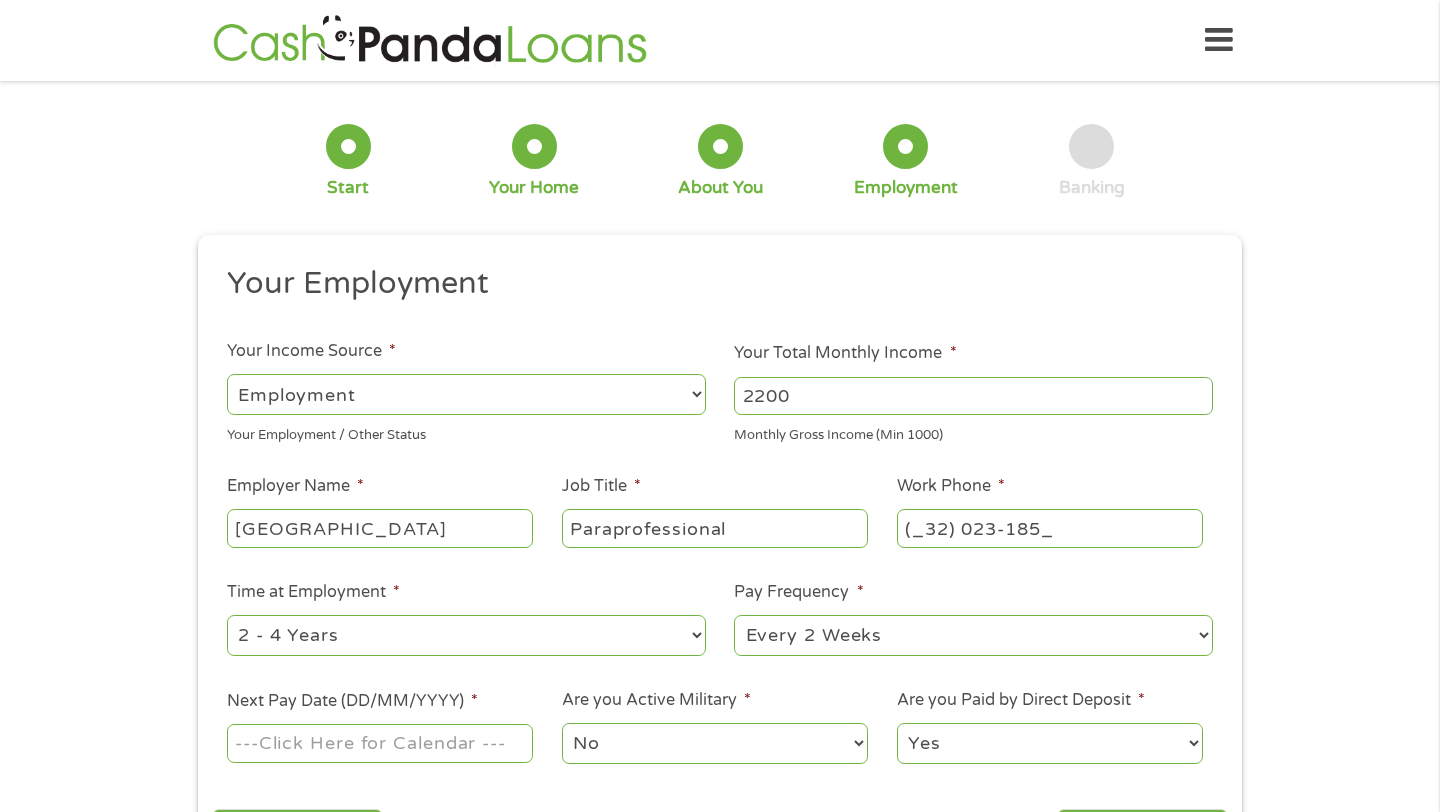 type on "(_32) 023-1850" 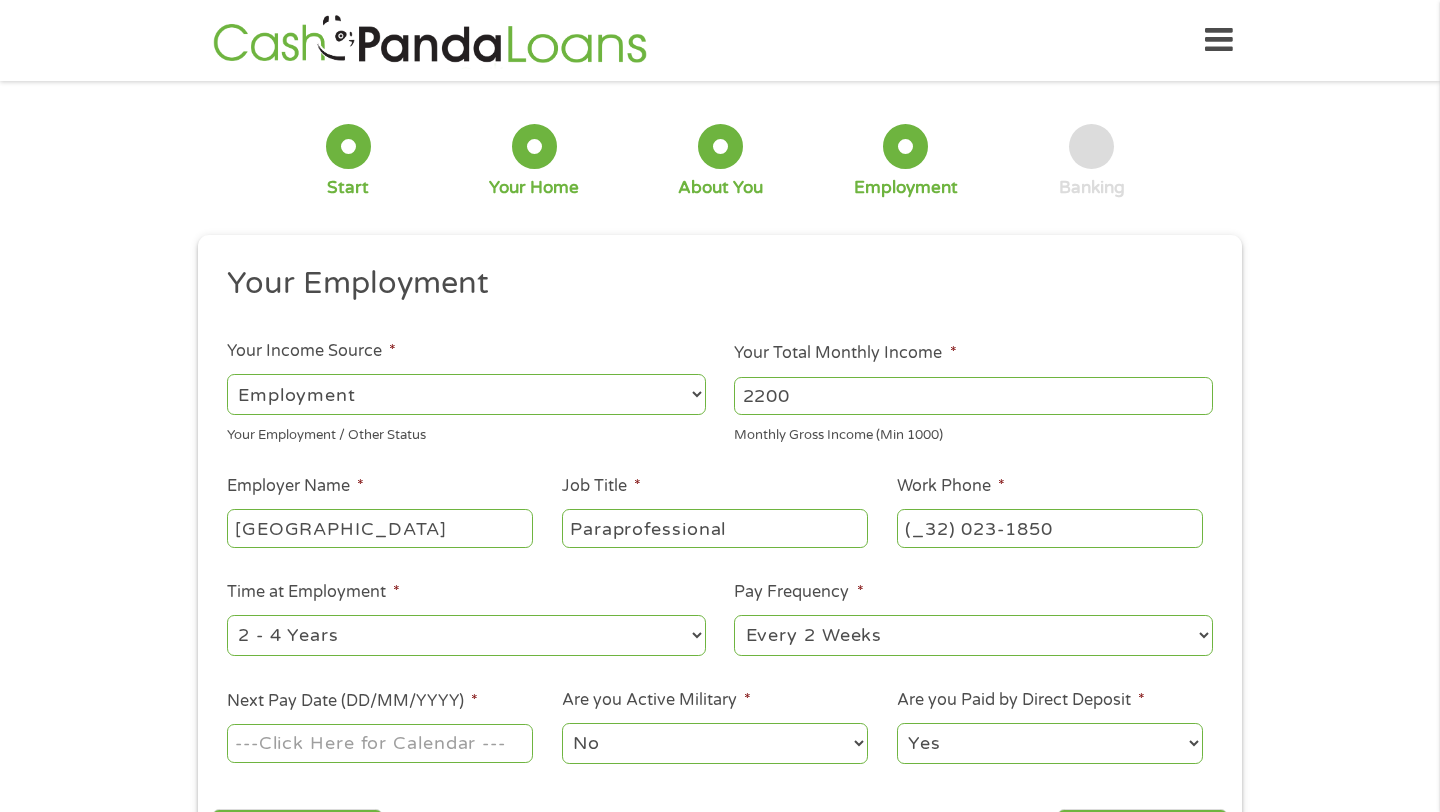 type 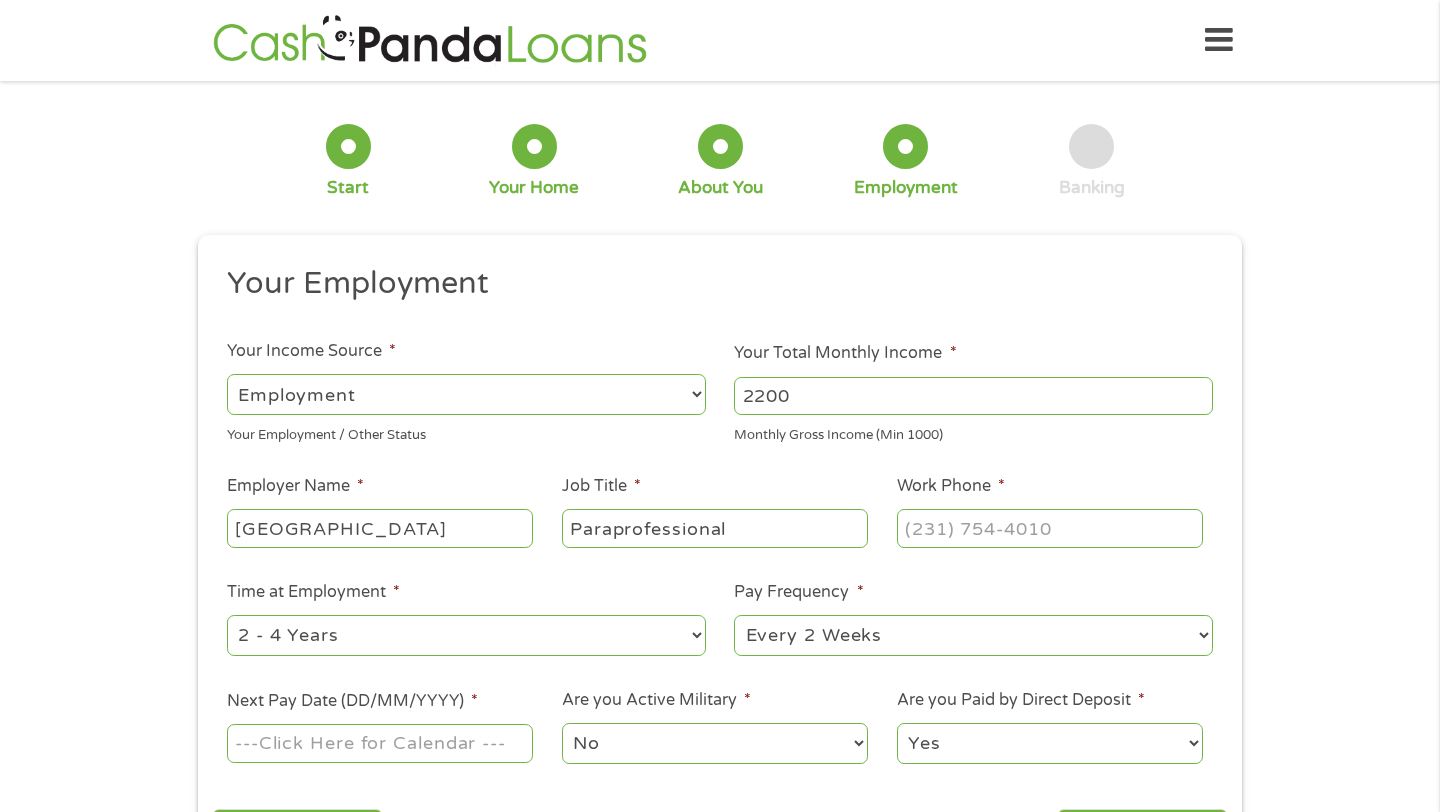 click on "--- Choose one --- Every 2 Weeks Every Week Monthly Semi-Monthly" at bounding box center [973, 635] 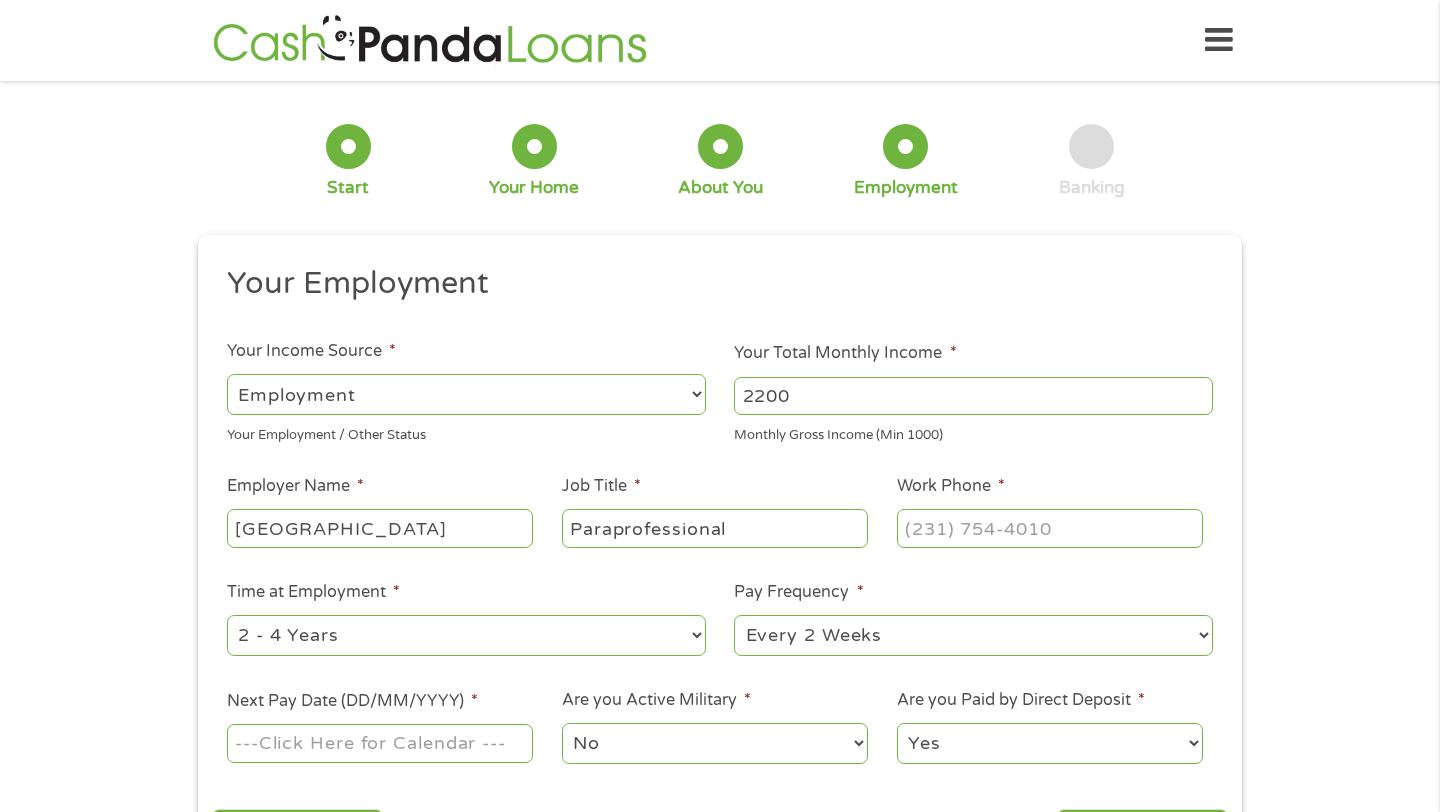 select on "semimonthly" 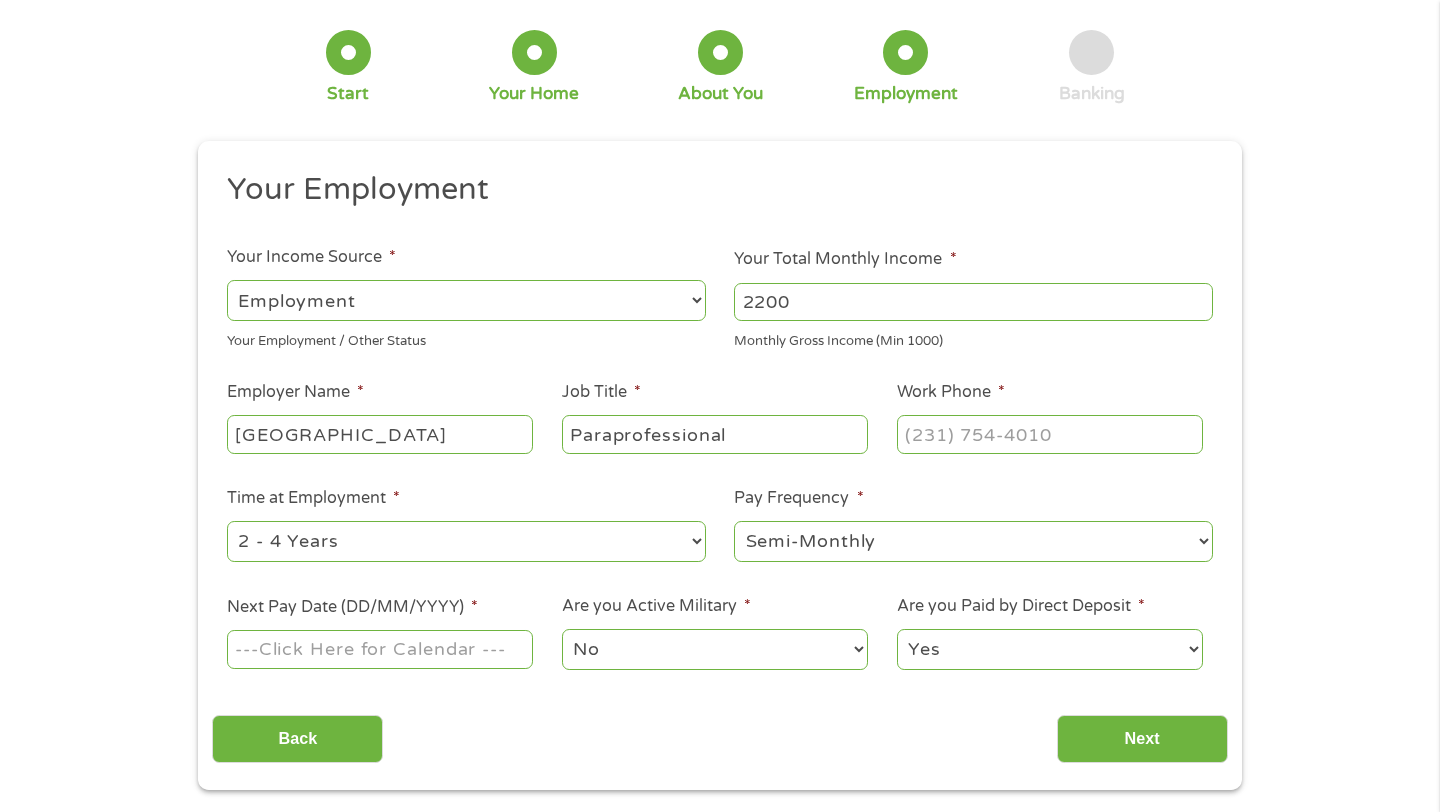 scroll, scrollTop: 135, scrollLeft: 0, axis: vertical 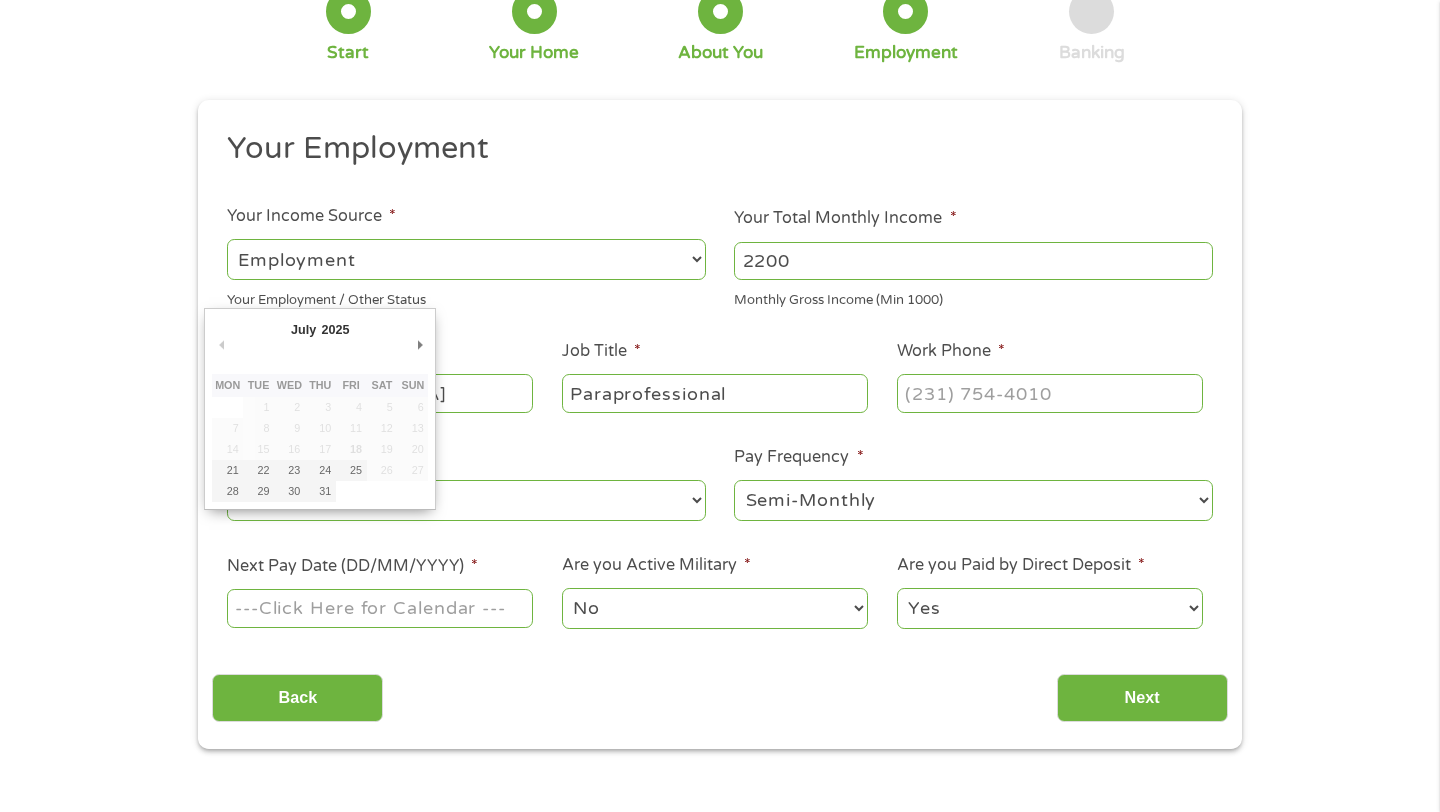click on "Next Pay Date (DD/MM/YYYY) *" at bounding box center [380, 608] 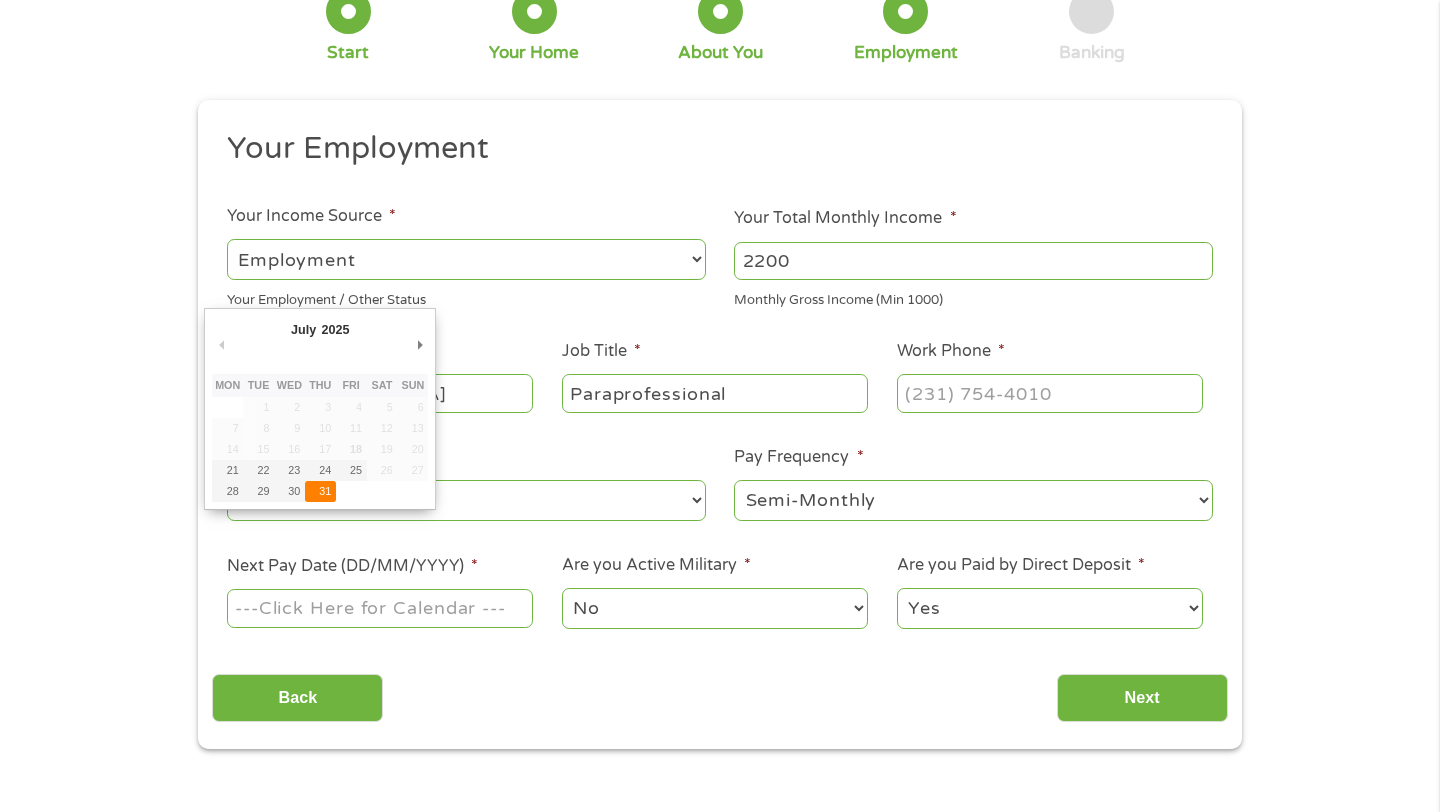 type on "[DATE]" 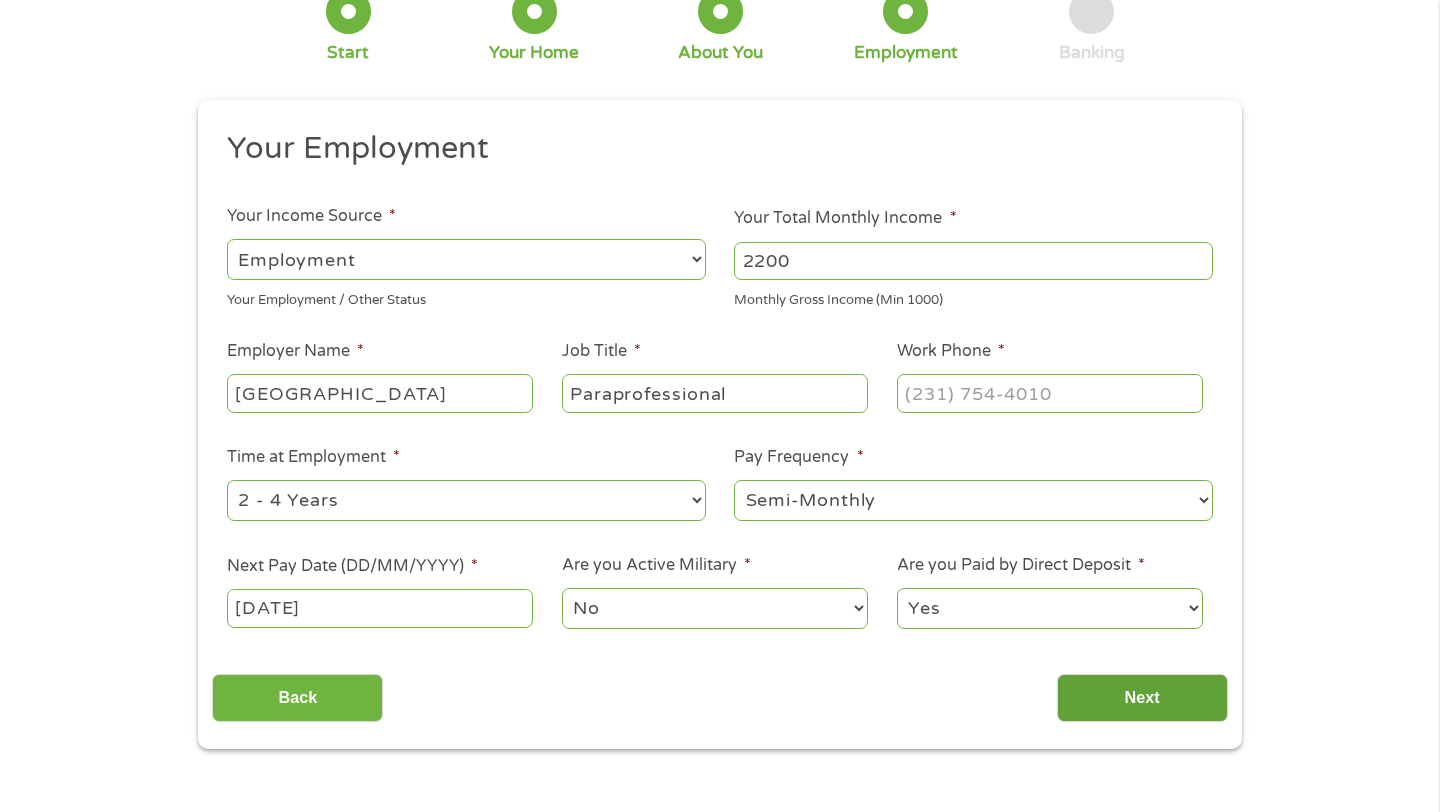 click on "Next" at bounding box center [1142, 698] 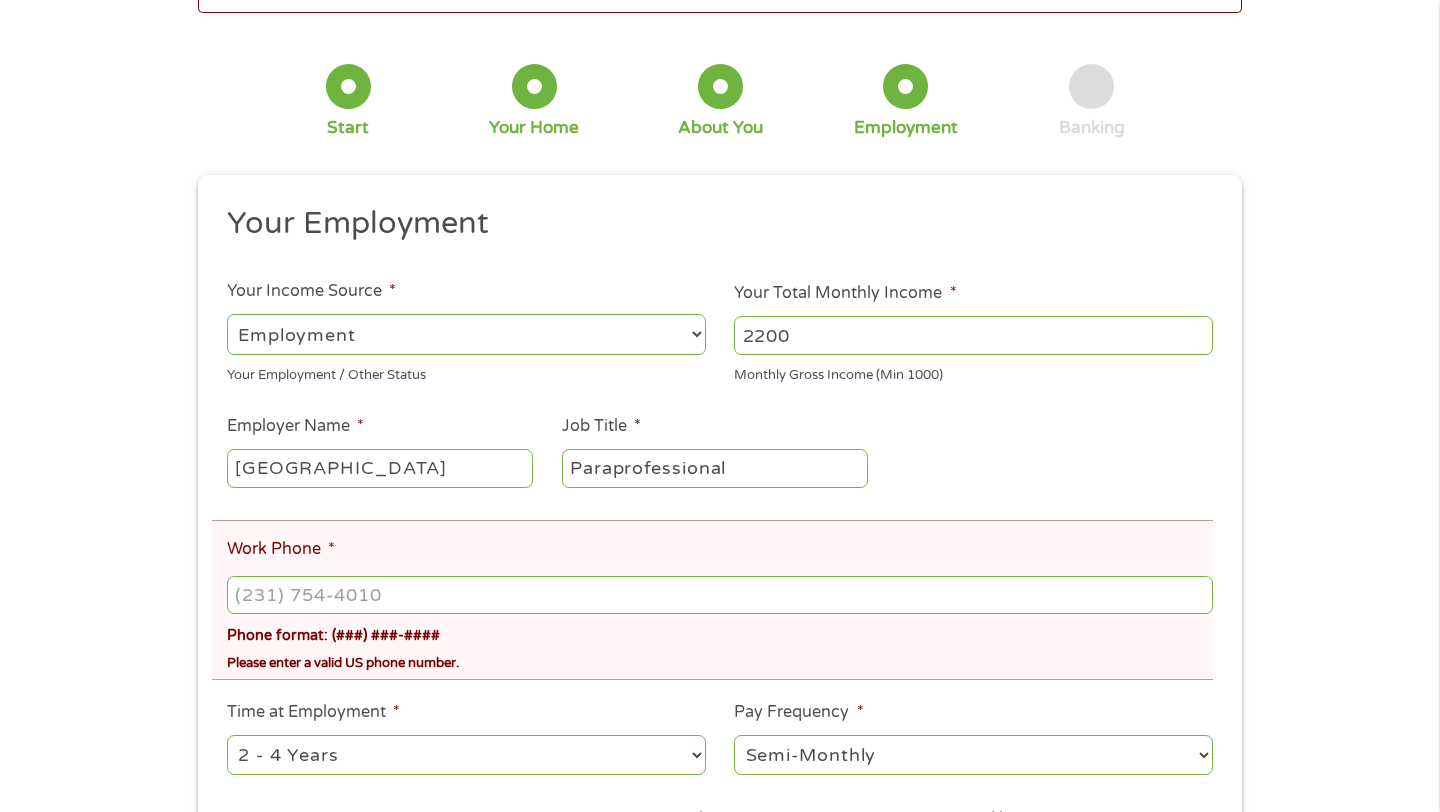 scroll, scrollTop: 116, scrollLeft: 0, axis: vertical 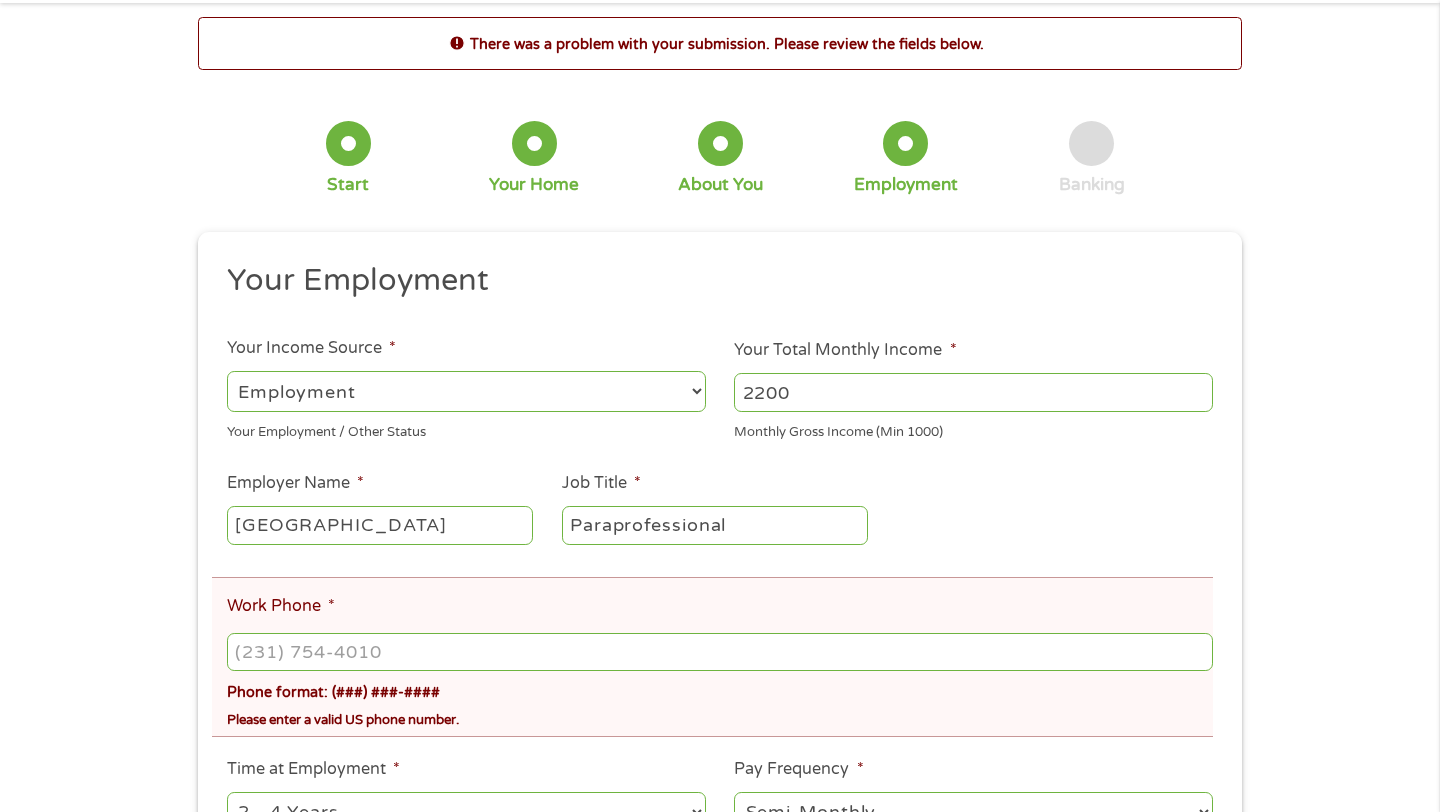 click on "Phone format: (###) ###-####" at bounding box center [720, 666] 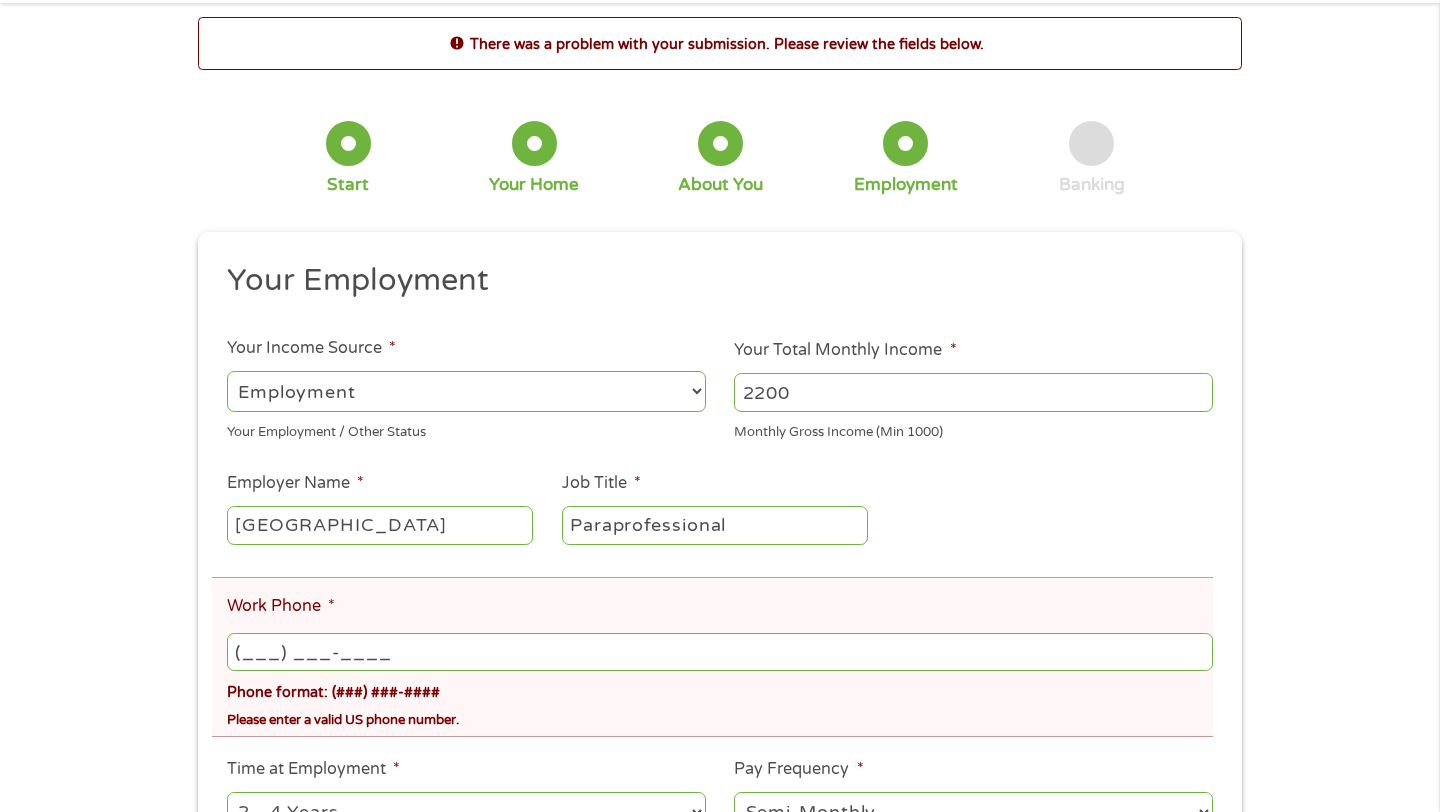 click on "(___) ___-____" at bounding box center [720, 652] 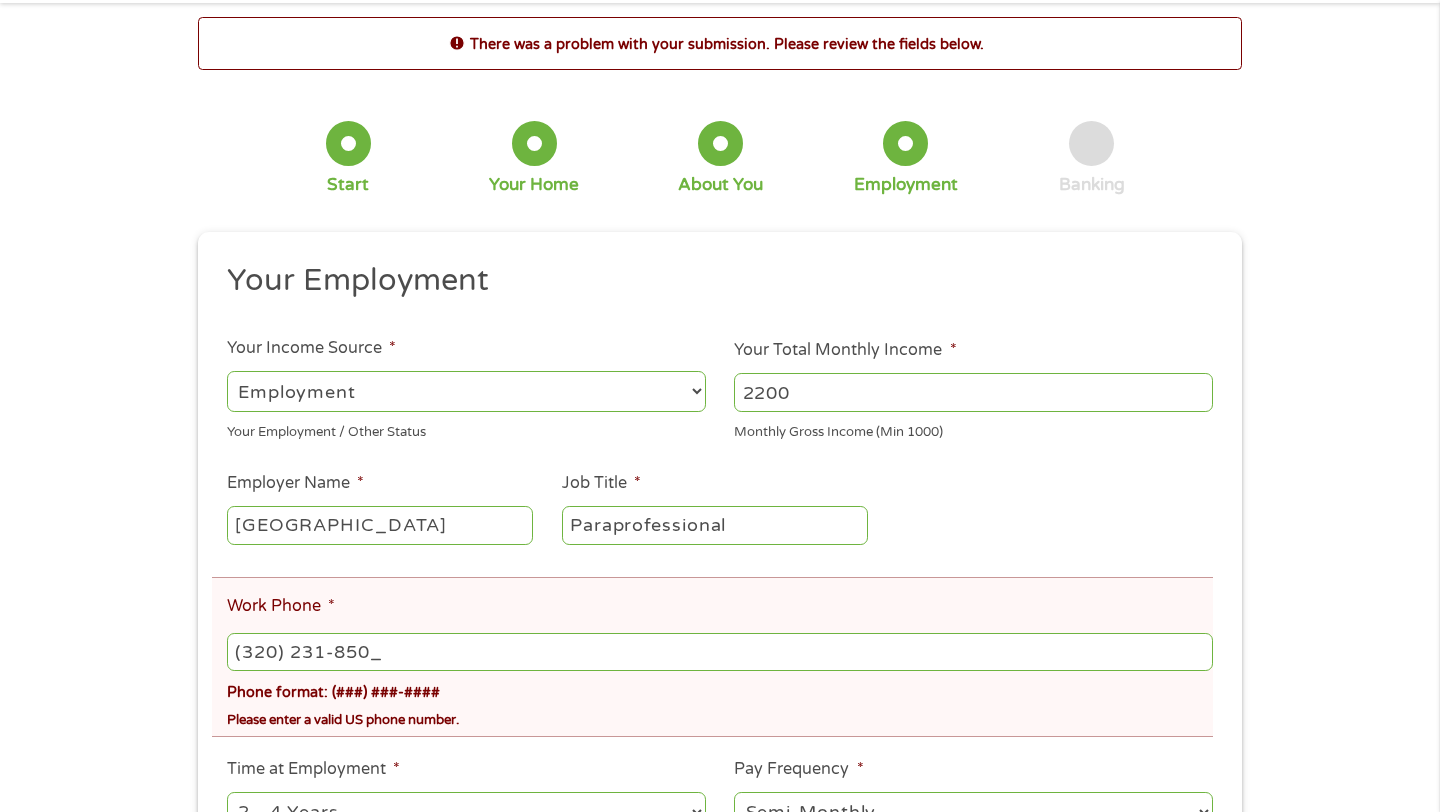 type on "[PHONE_NUMBER]" 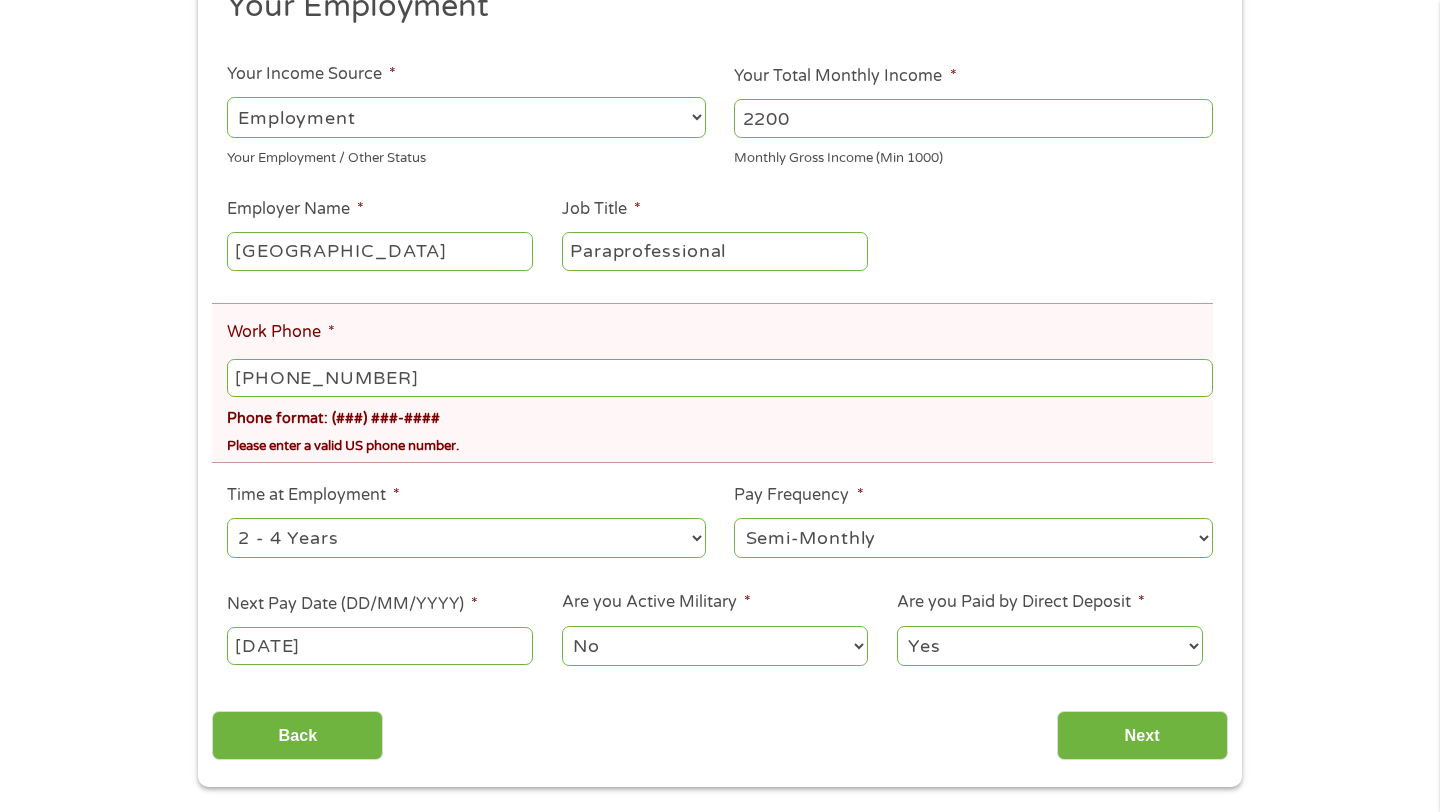 scroll, scrollTop: 354, scrollLeft: 0, axis: vertical 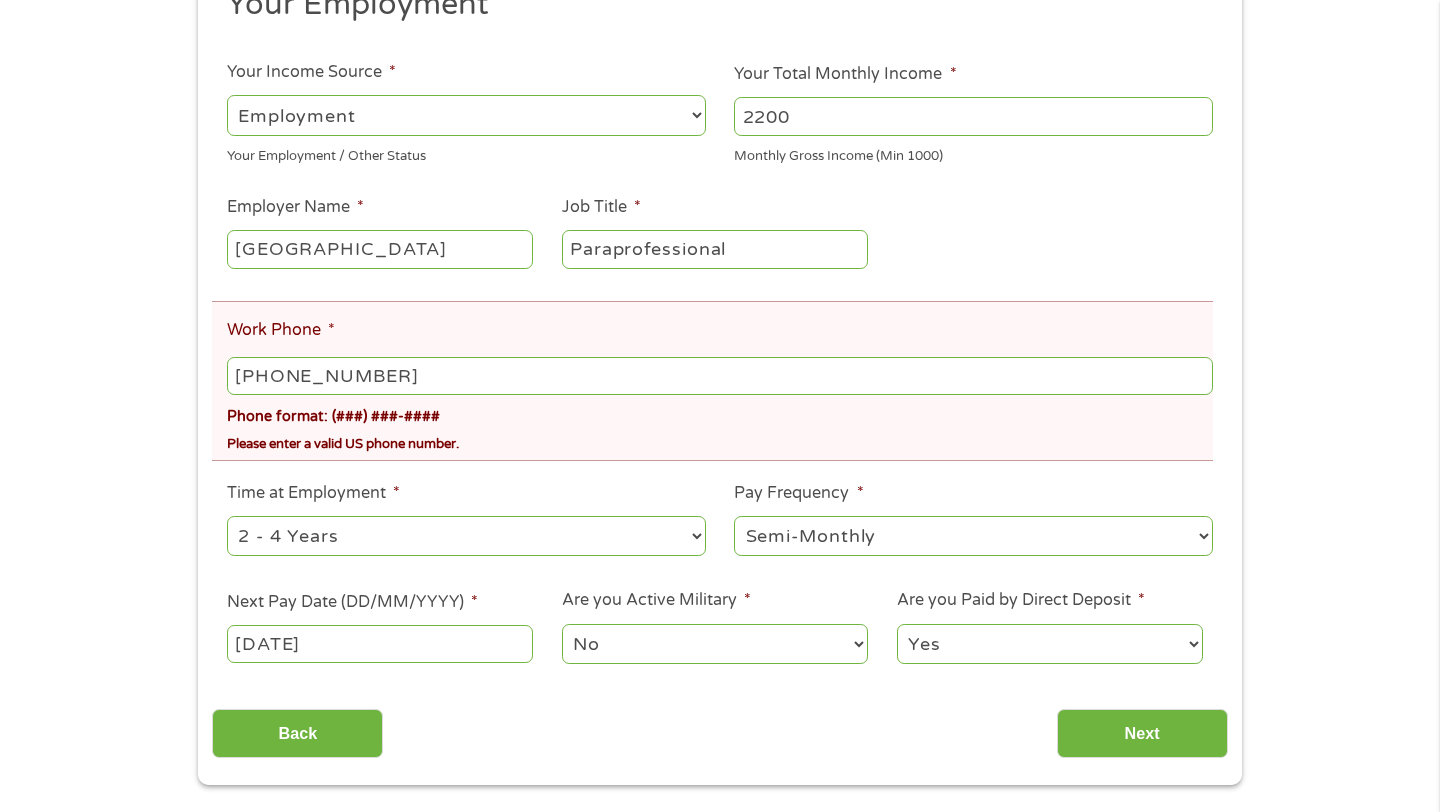 click on "--- Choose one --- 1 Year or less 1 - 2 Years 2 - 4 Years Over 4 Years" at bounding box center [466, 536] 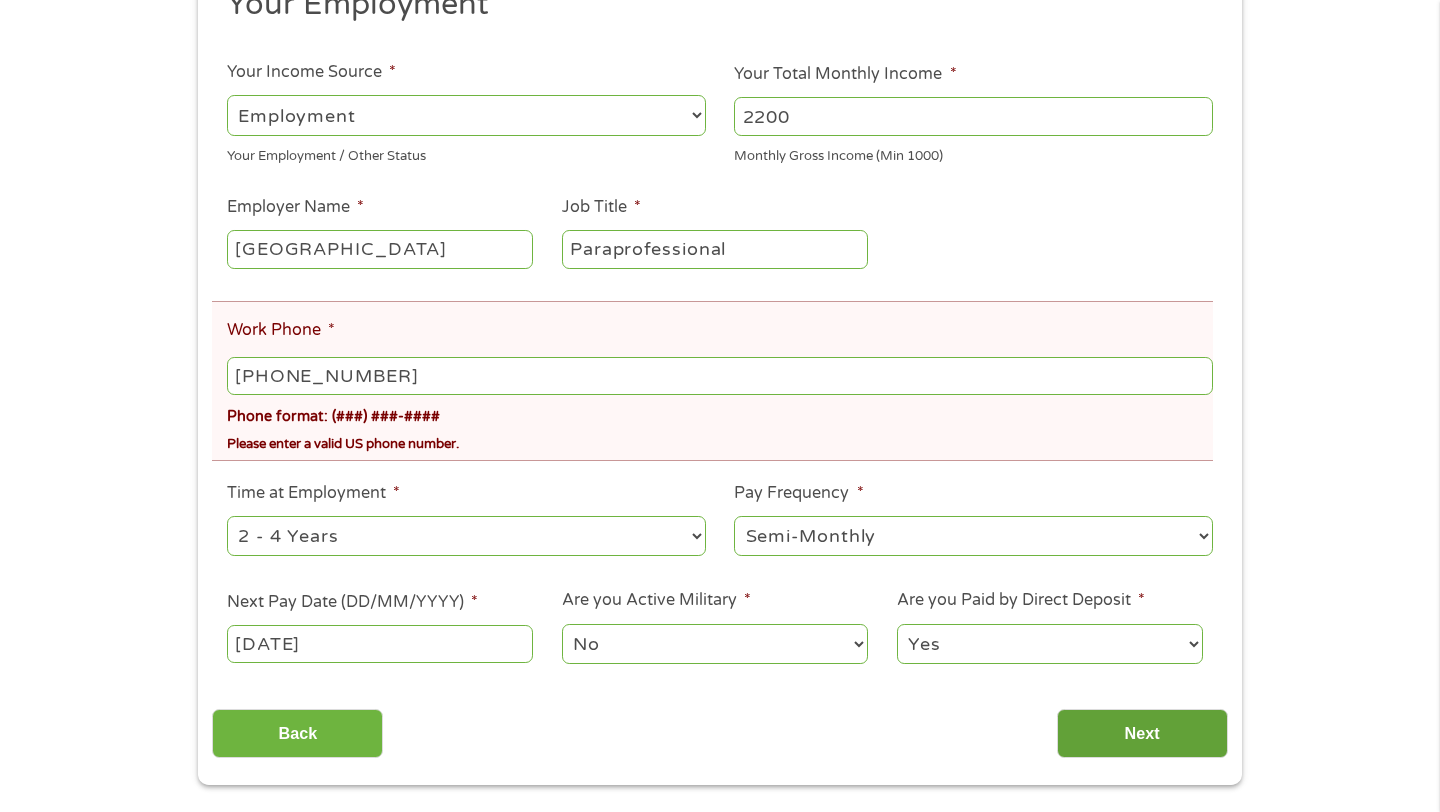 click on "Next" at bounding box center (1142, 733) 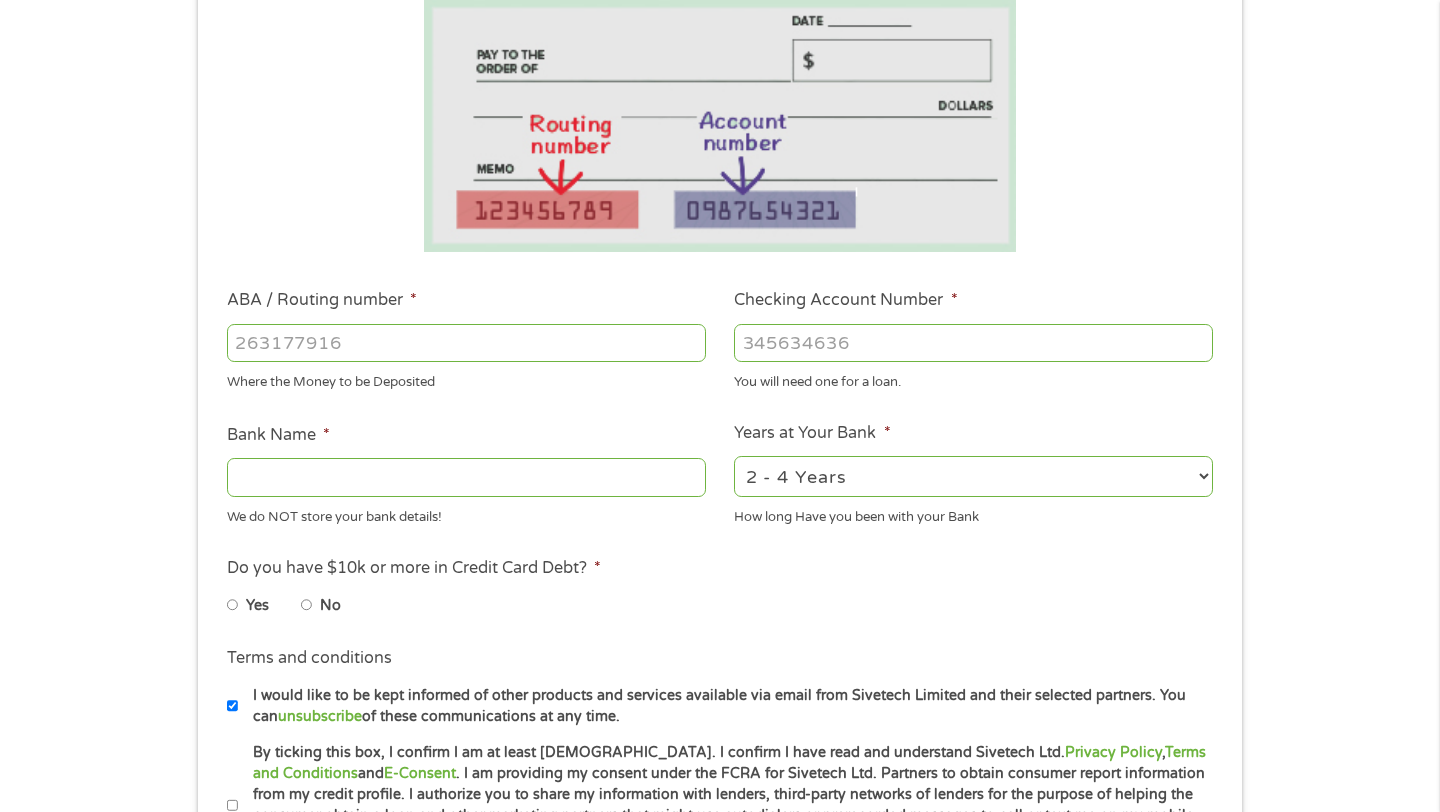 scroll, scrollTop: 8, scrollLeft: 8, axis: both 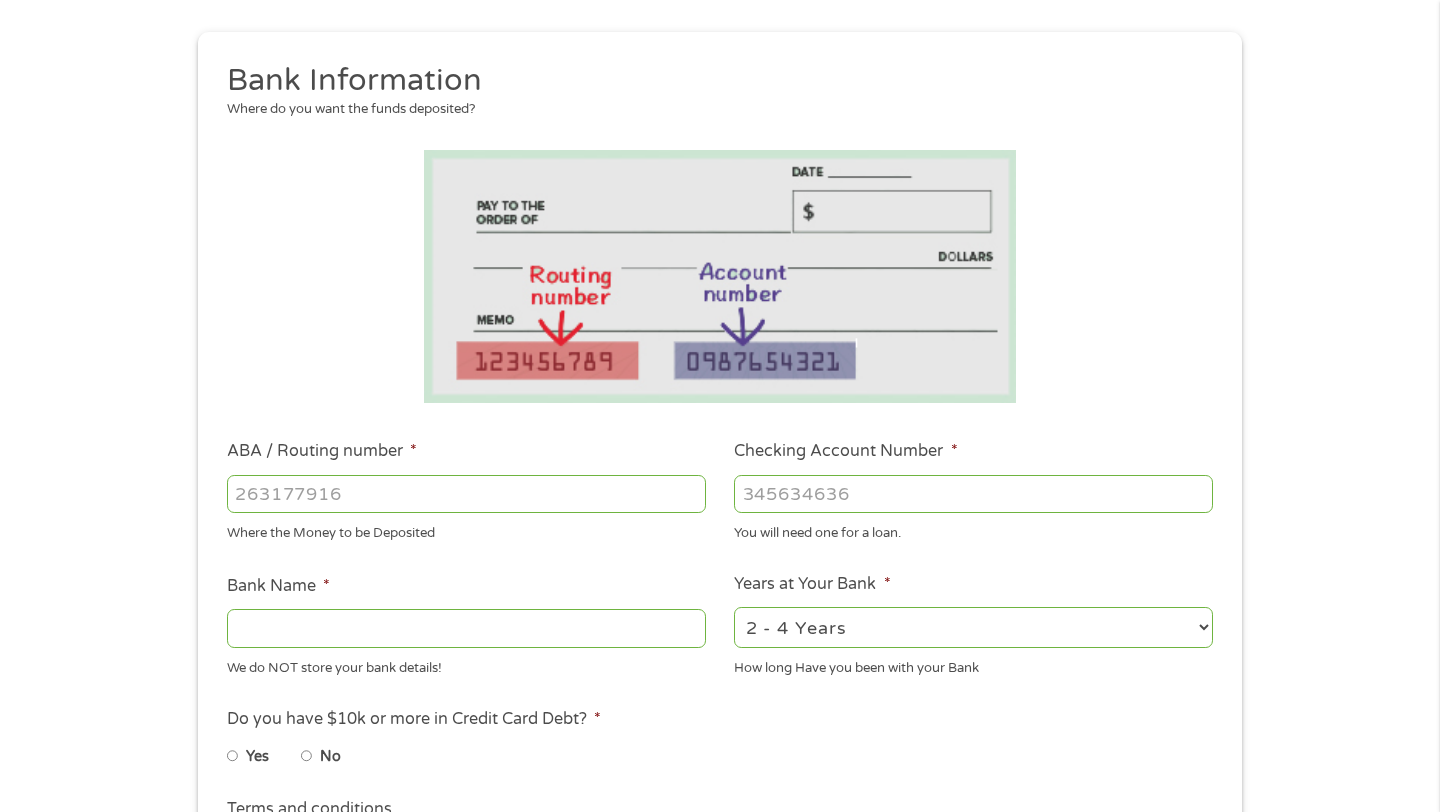 click on "ABA / Routing number *" at bounding box center [466, 494] 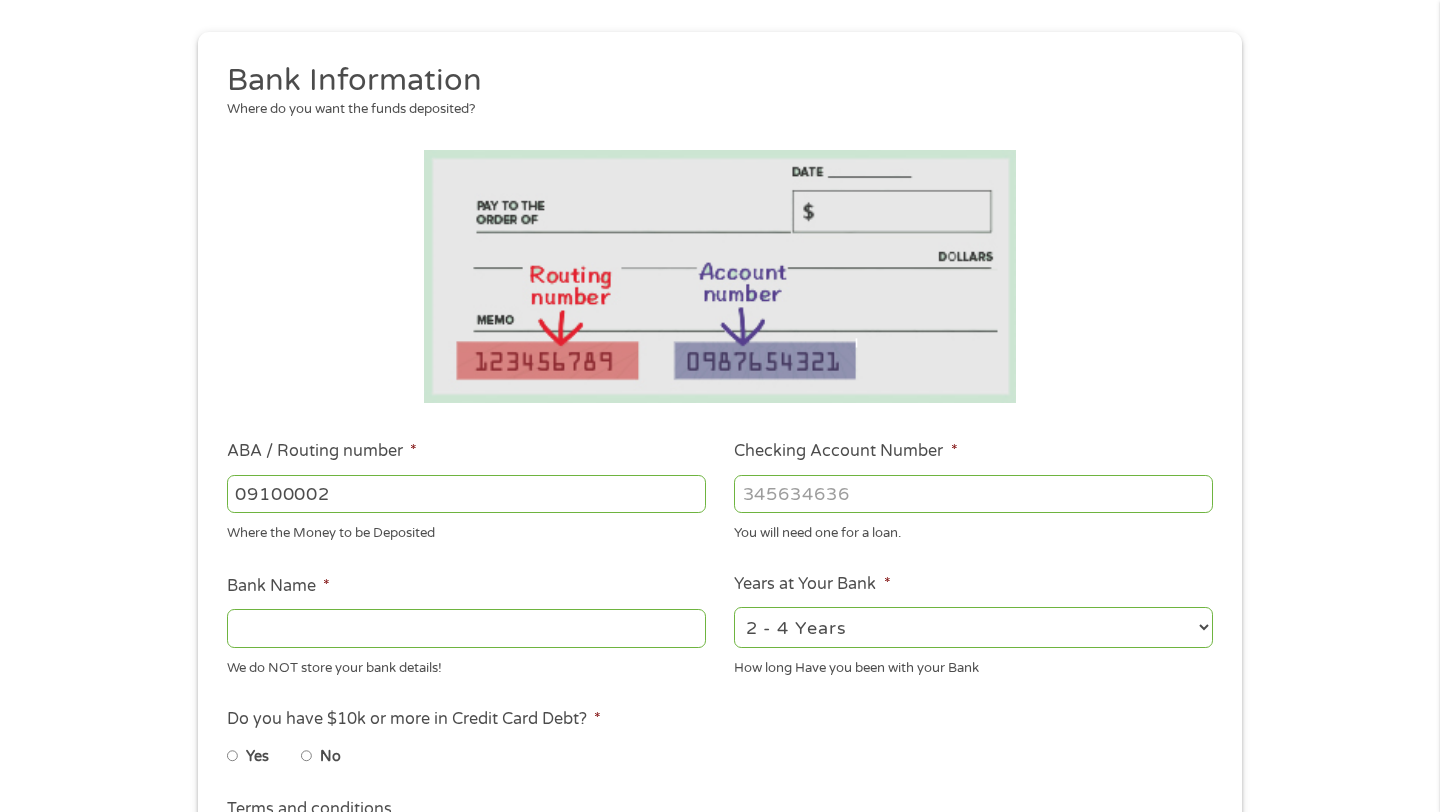 type on "091000022" 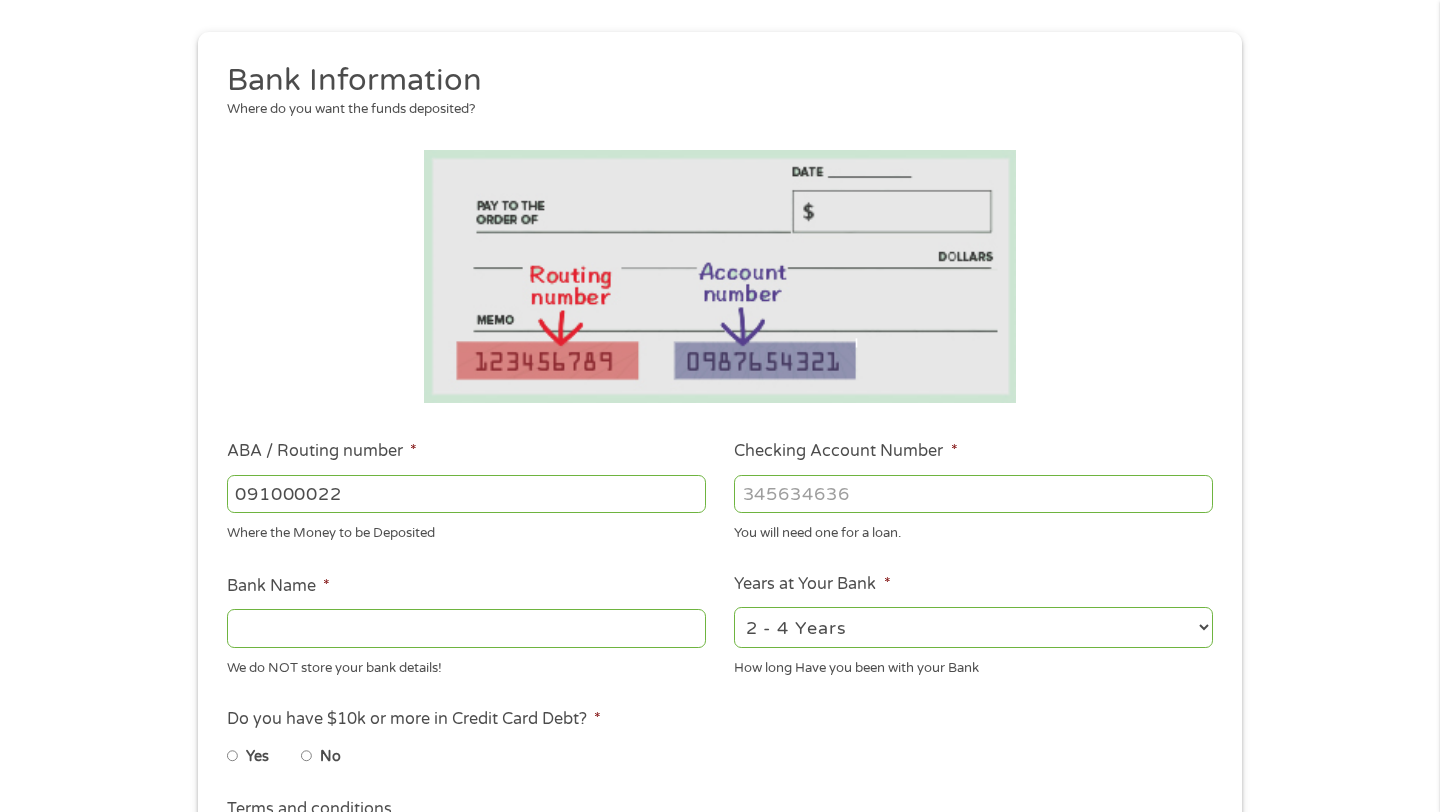 type on "US BANK NA" 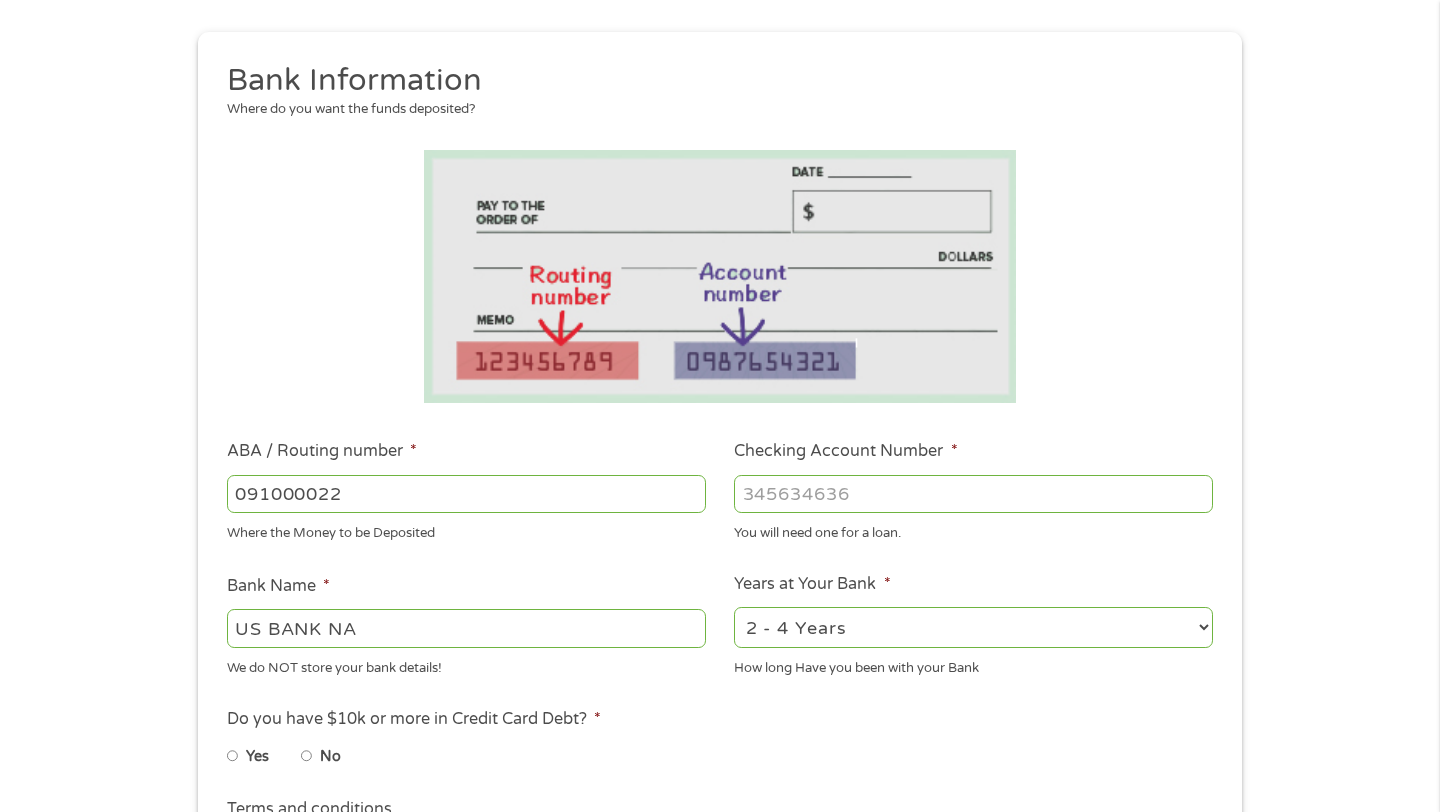 type on "091000022" 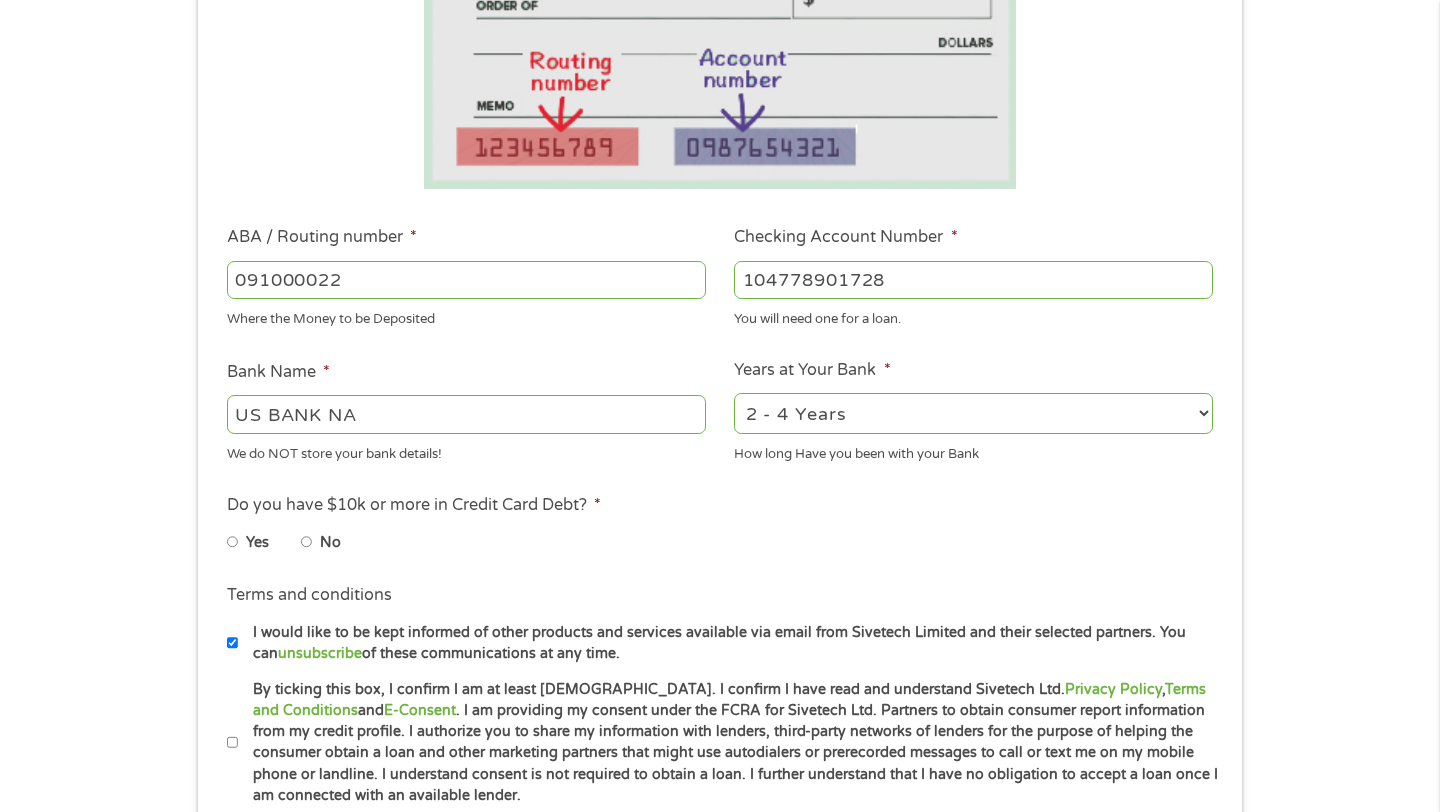 scroll, scrollTop: 420, scrollLeft: 0, axis: vertical 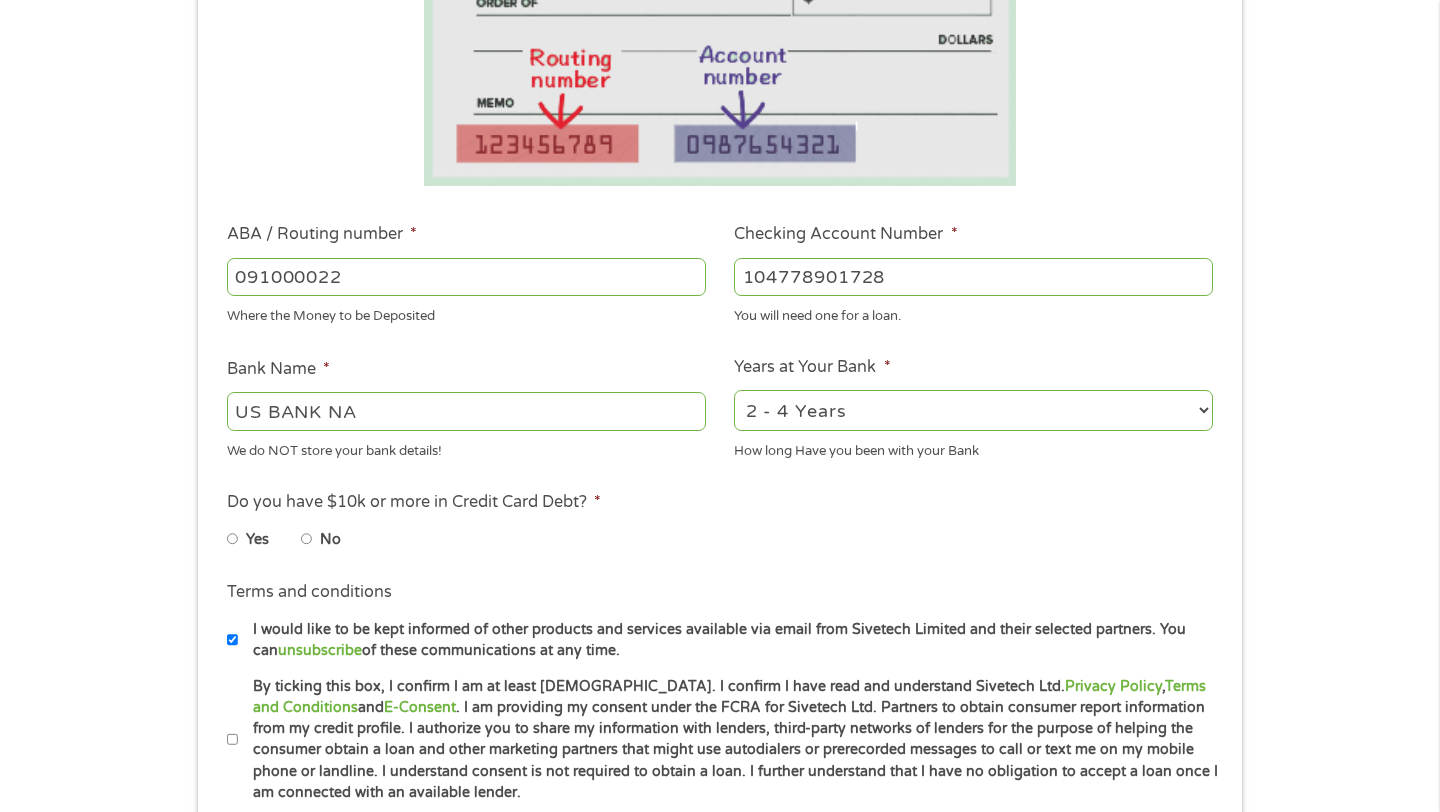 type on "104778901728" 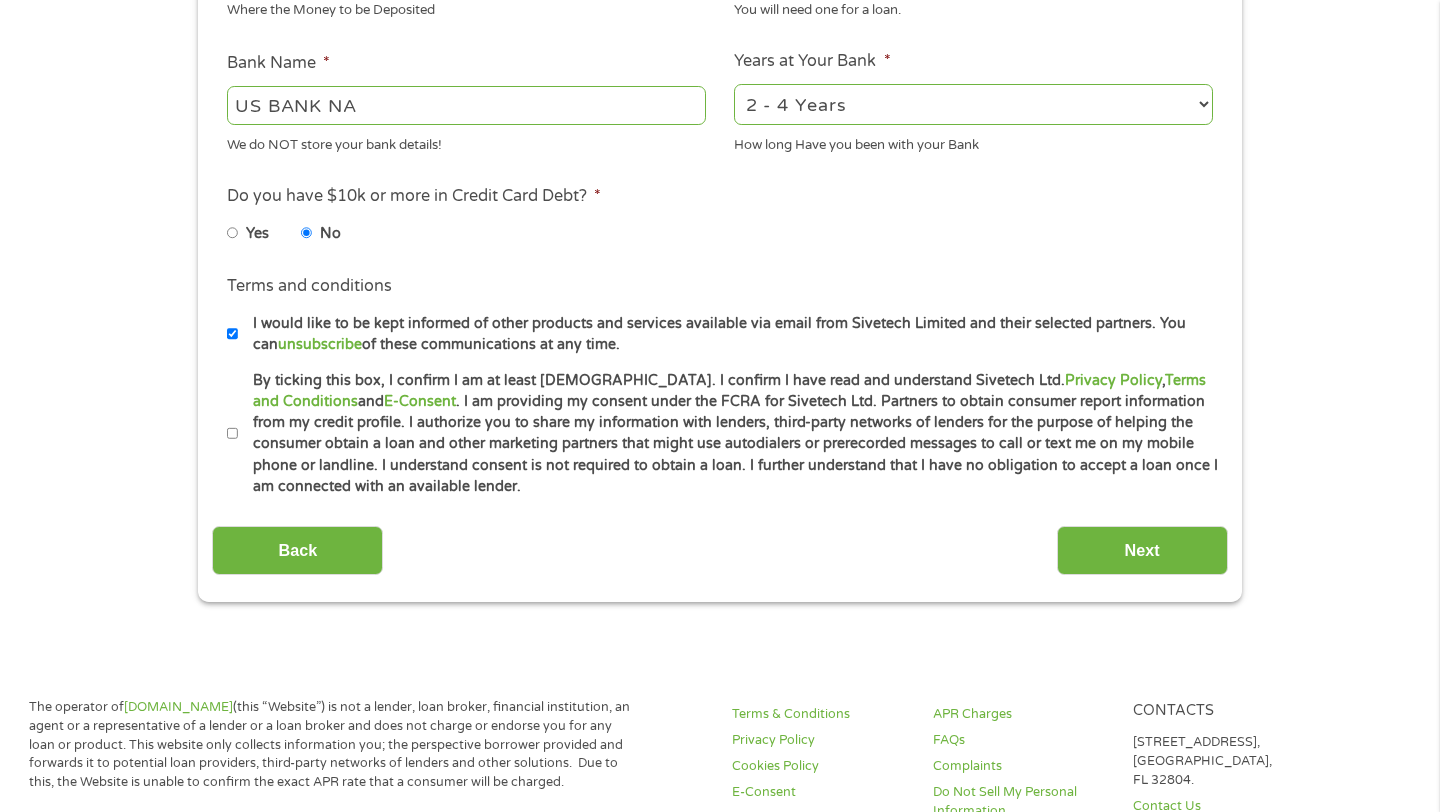 scroll, scrollTop: 728, scrollLeft: 0, axis: vertical 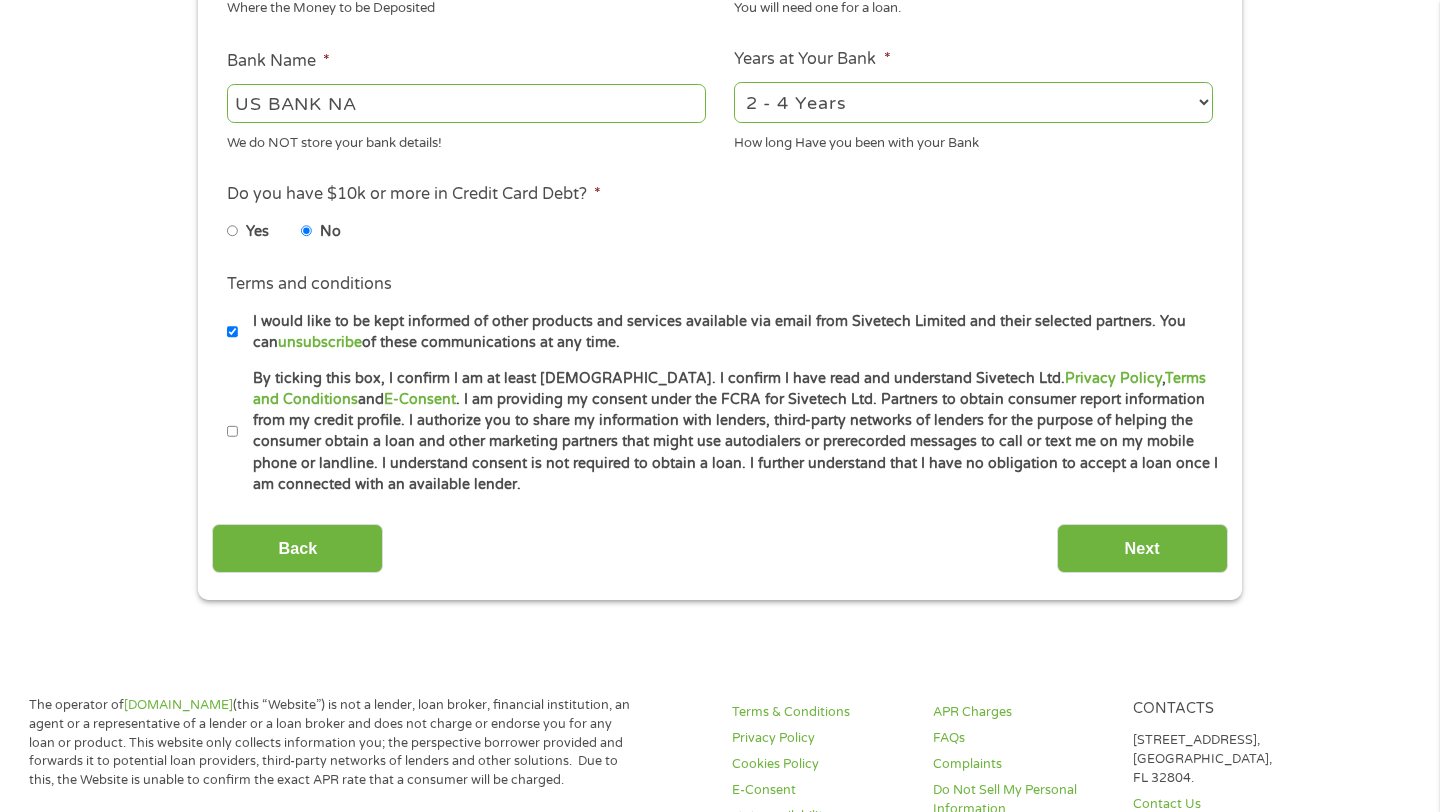 click on "2 - 4 Years 6 - 12 Months 1 - 2 Years Over 4 Years" at bounding box center (973, 102) 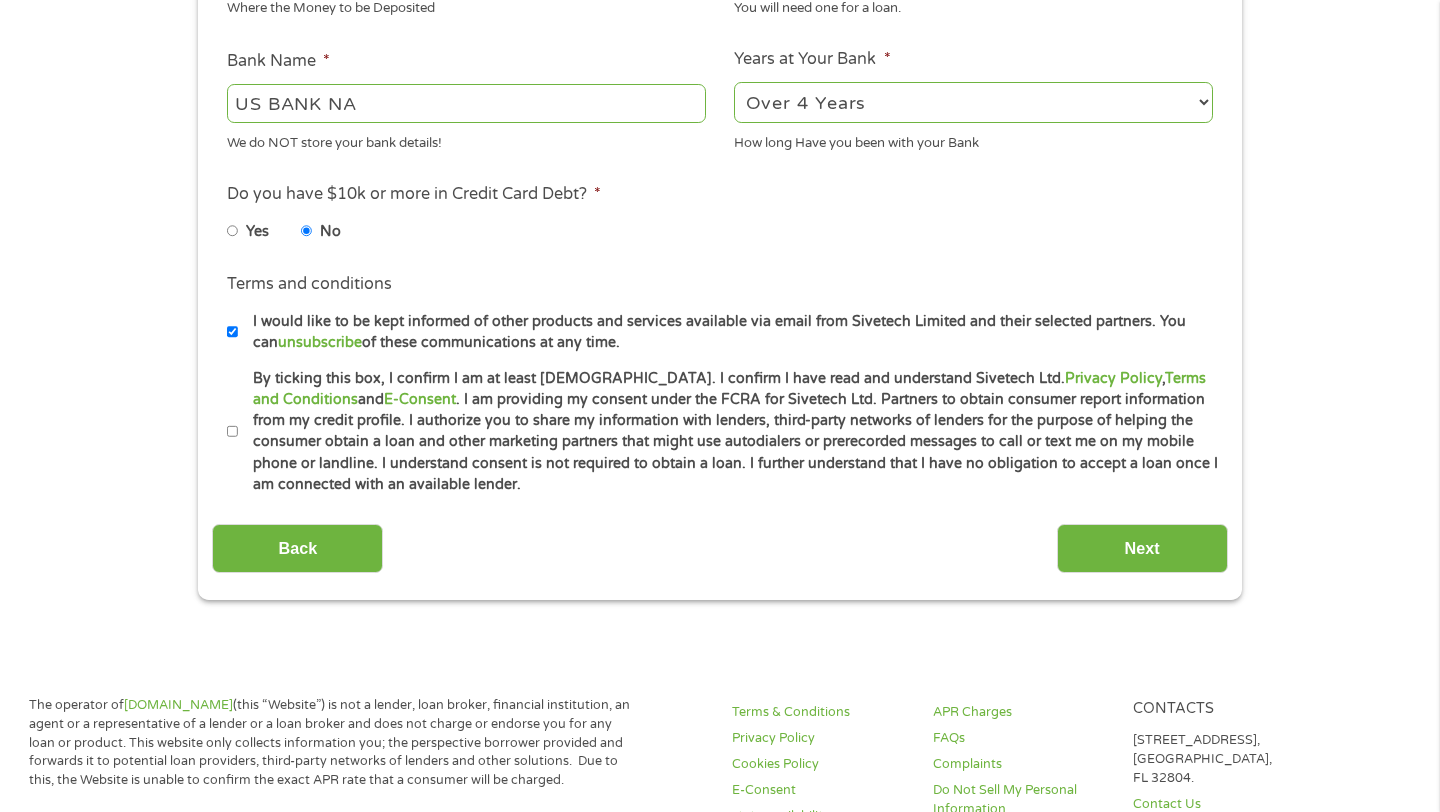 click on "By ticking this box, I confirm I am at least [DEMOGRAPHIC_DATA]. I confirm I have read and understand Sivetech Ltd.  Privacy Policy ,  Terms and Conditions  and  E-Consent . I am providing my consent under the FCRA for Sivetech Ltd. Partners to obtain consumer report information from my credit profile. I authorize you to share my information with lenders, third-party networks of lenders for the purpose of helping the consumer obtain a loan and other marketing partners that might use autodialers or prerecorded messages to call or text me on my mobile phone or landline. I understand consent is not required to obtain a loan. I further understand that I have no obligation to accept a loan once I am connected with an available lender." at bounding box center (233, 432) 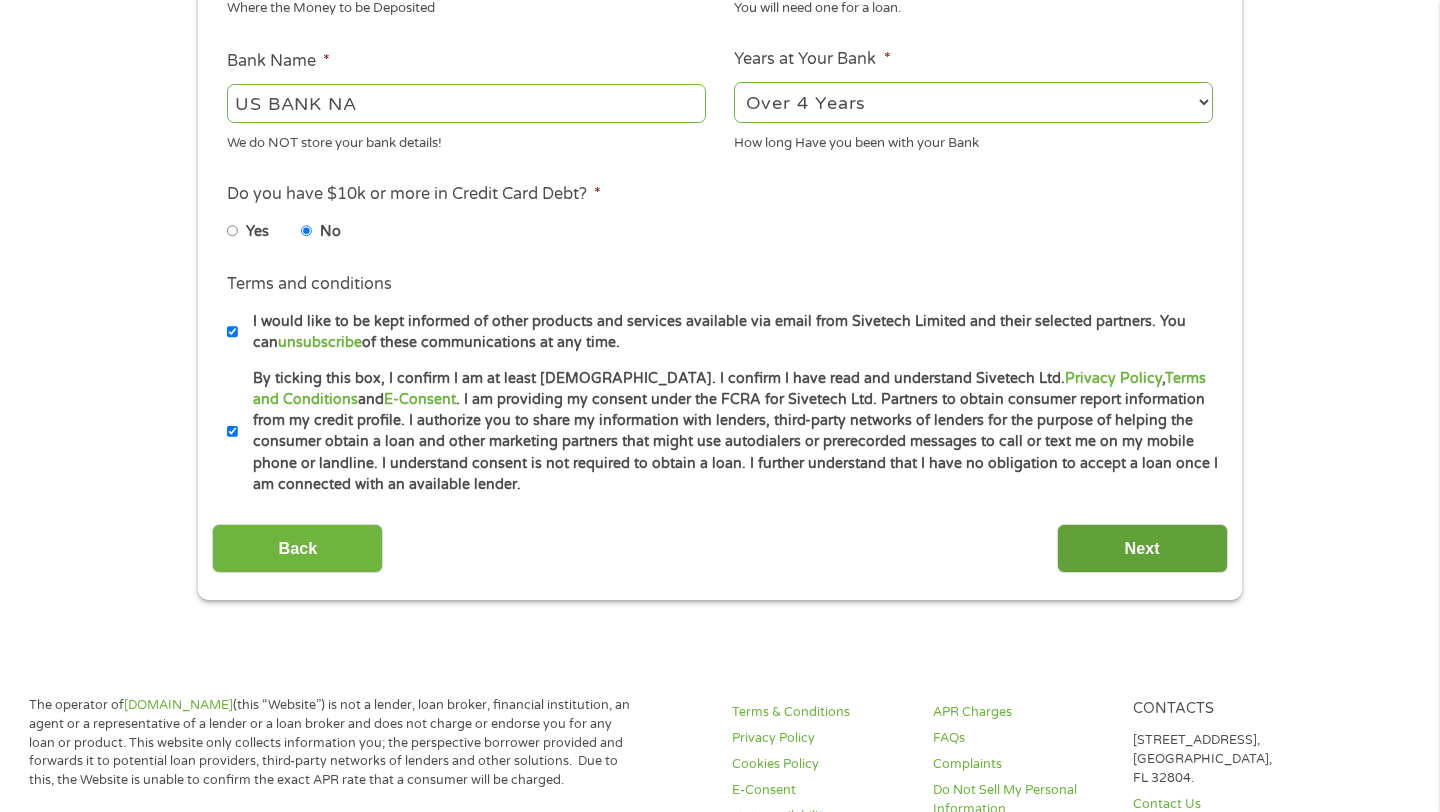 click on "Next" at bounding box center (1142, 548) 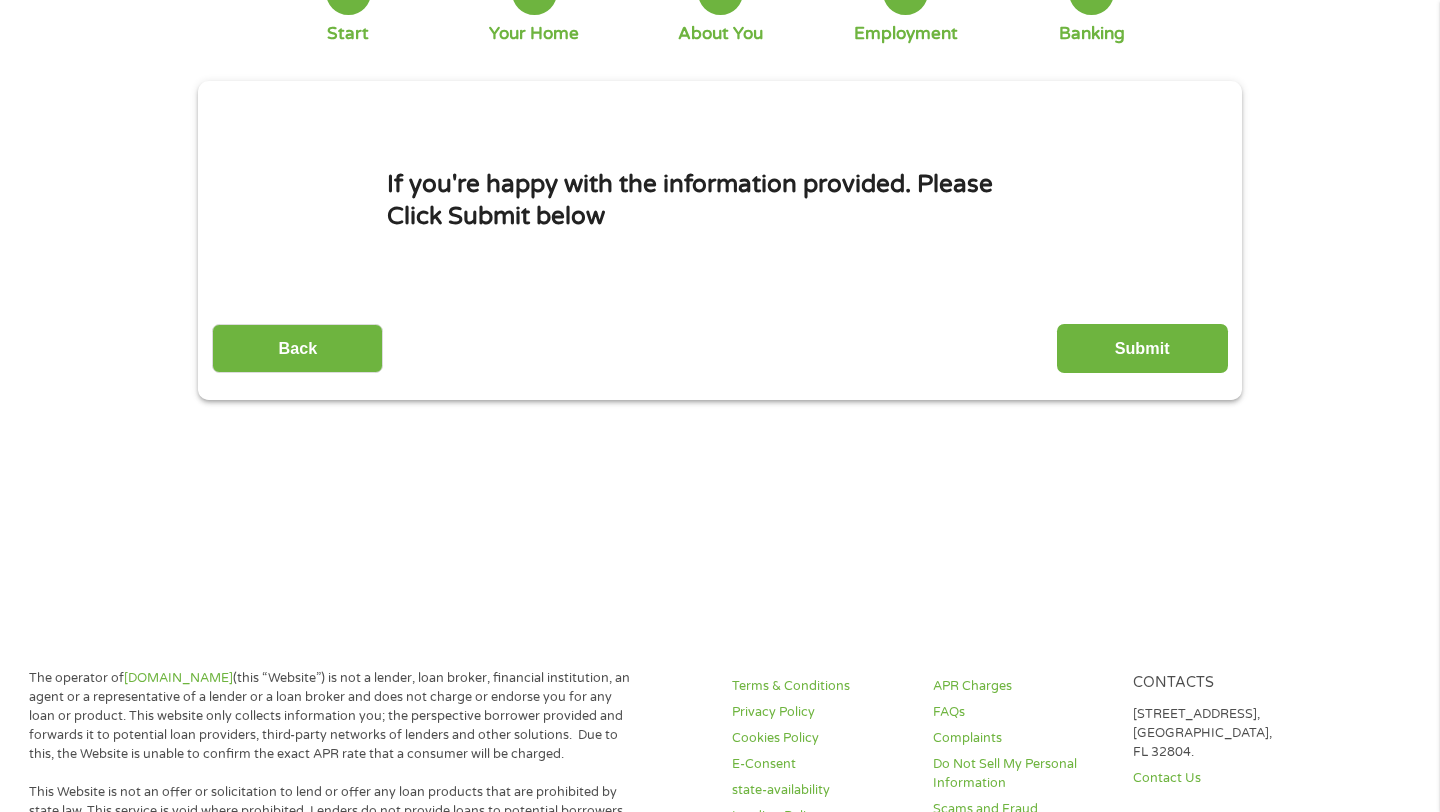 scroll, scrollTop: 0, scrollLeft: 0, axis: both 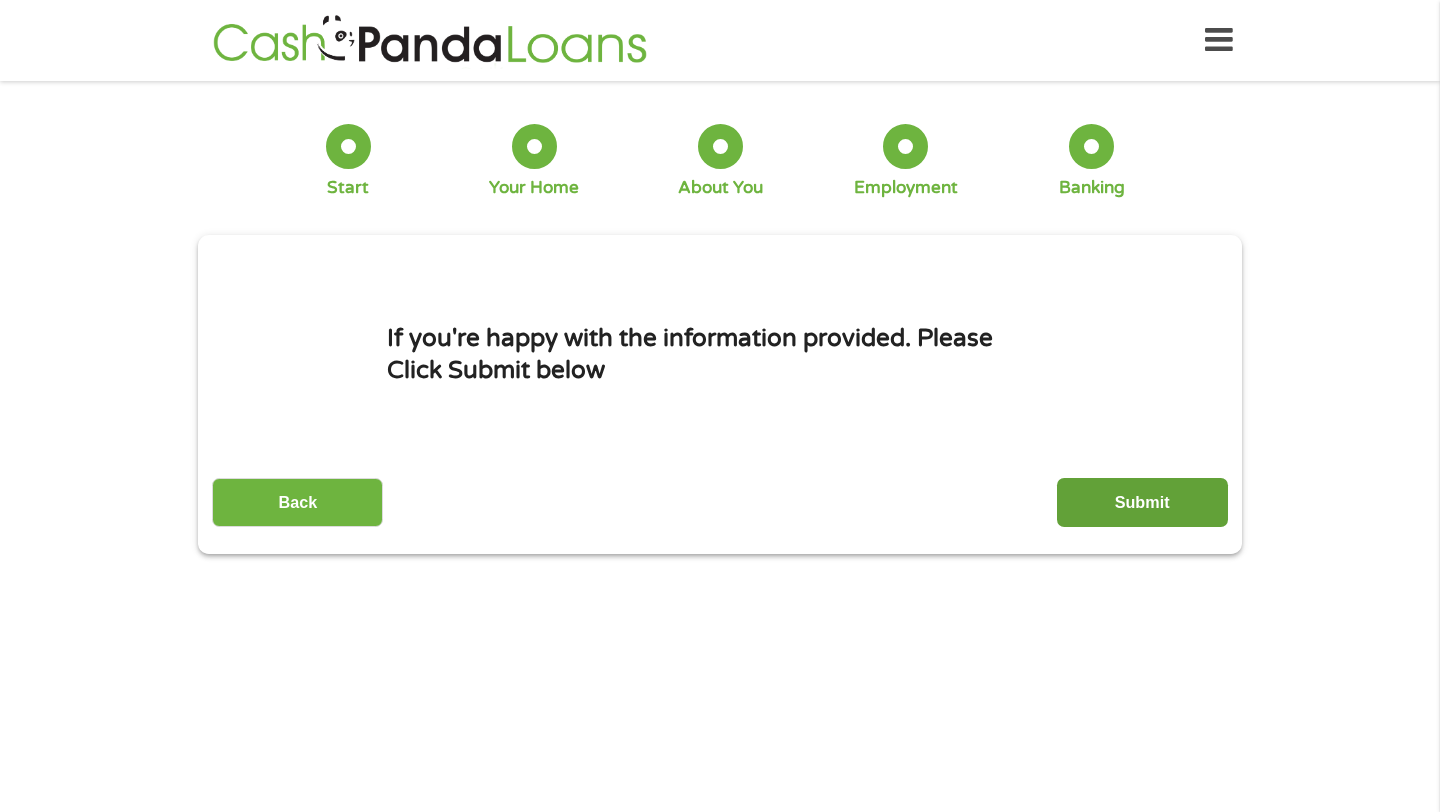 click on "Submit" at bounding box center [1142, 502] 